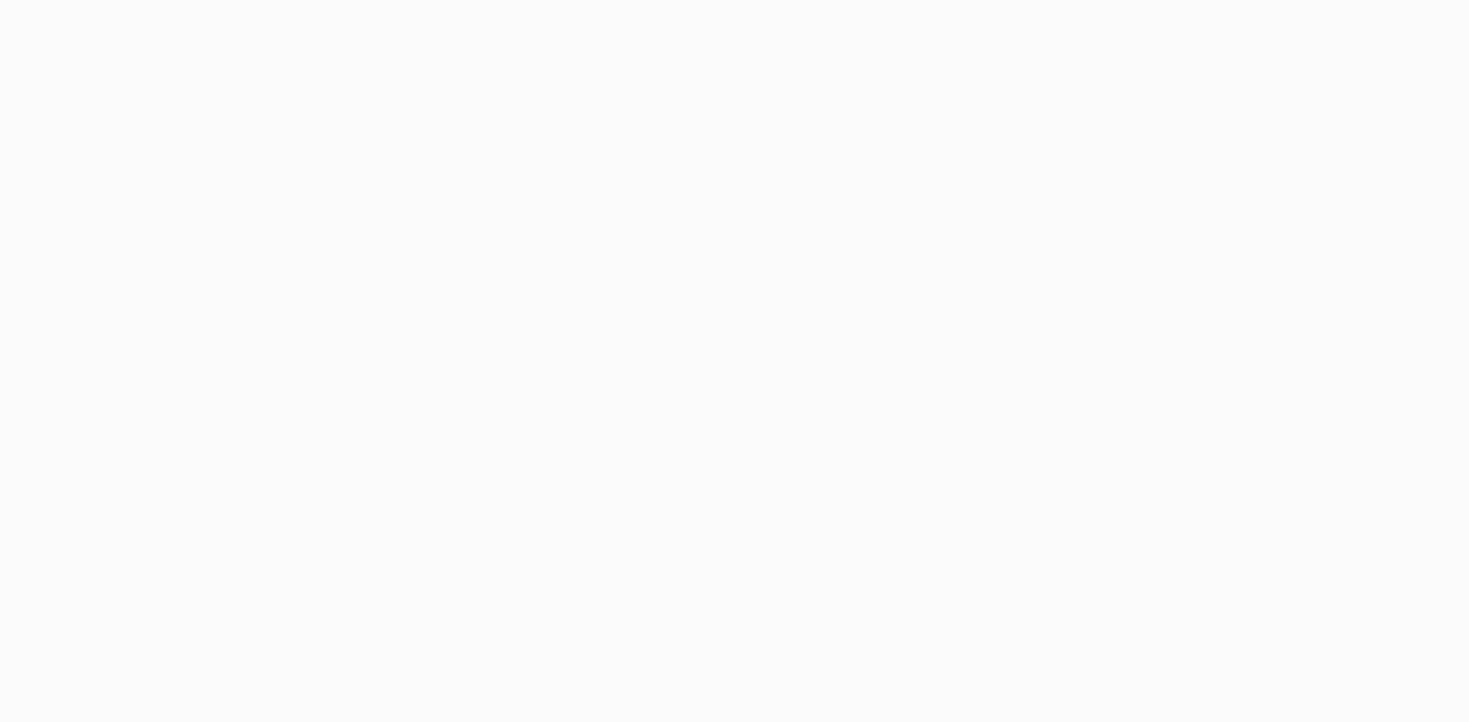 scroll, scrollTop: 0, scrollLeft: 0, axis: both 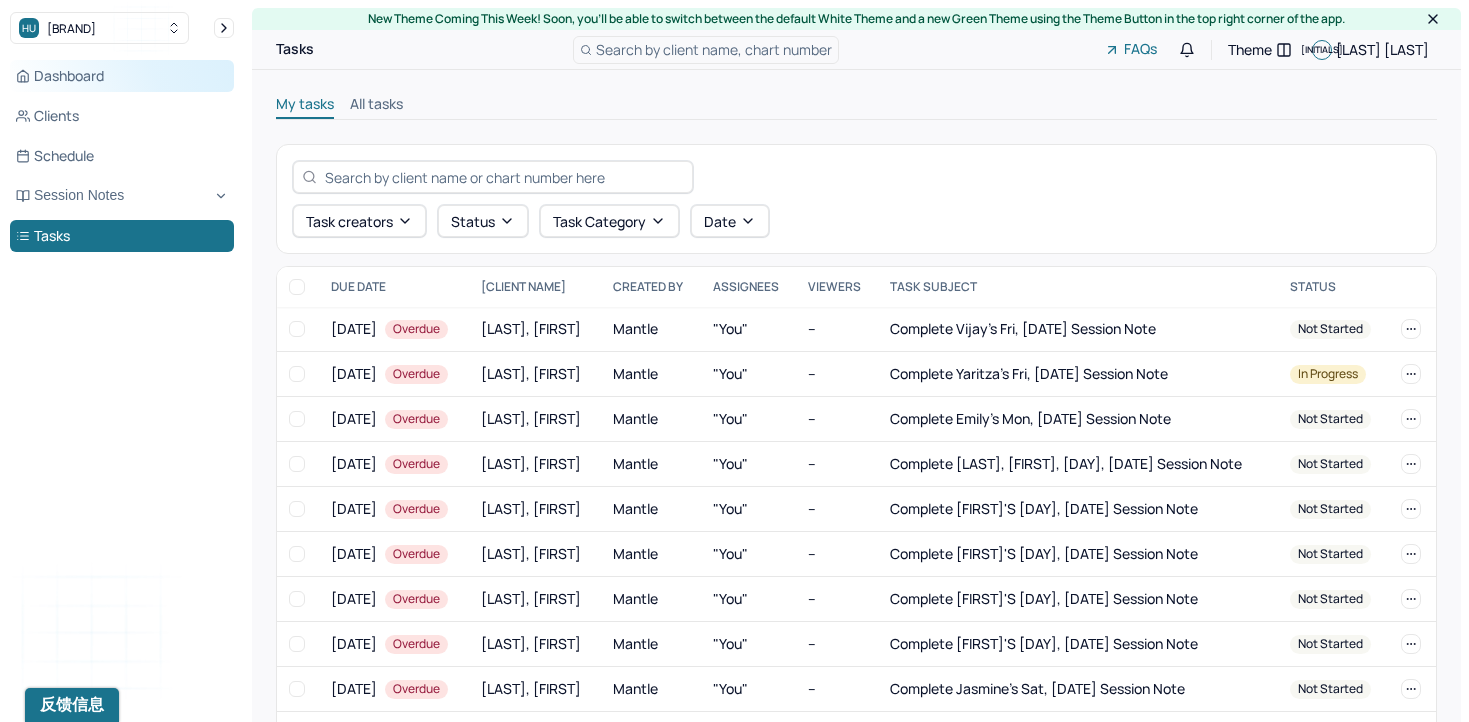 click on "Dashboard" at bounding box center (122, 76) 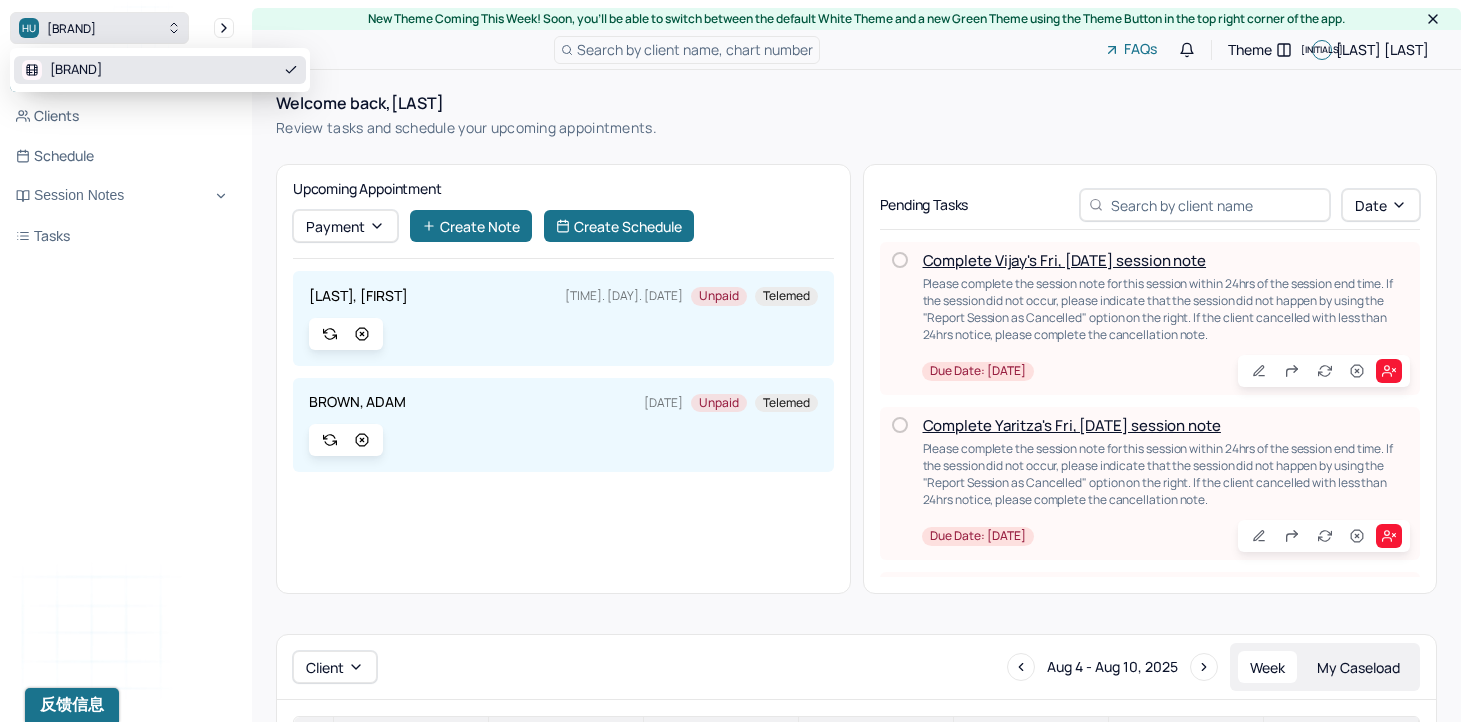 click 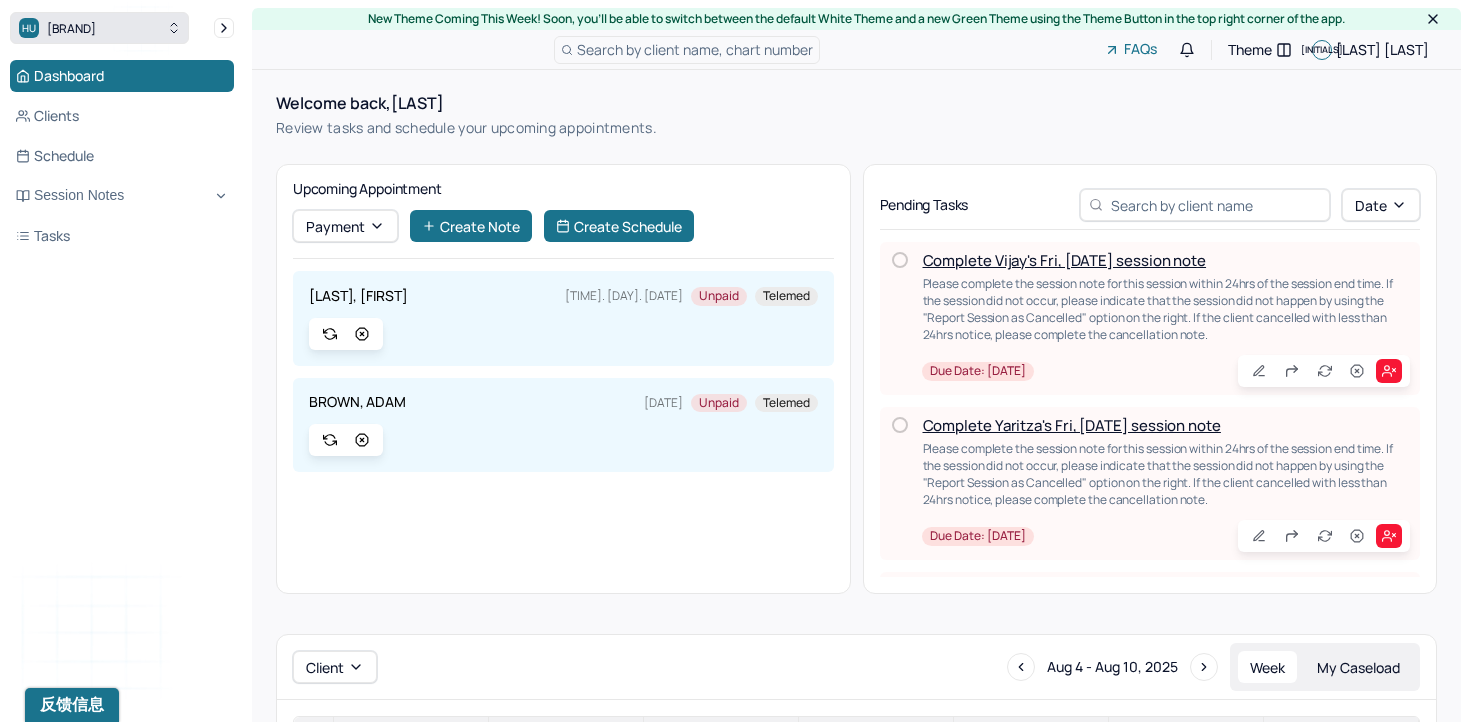 click 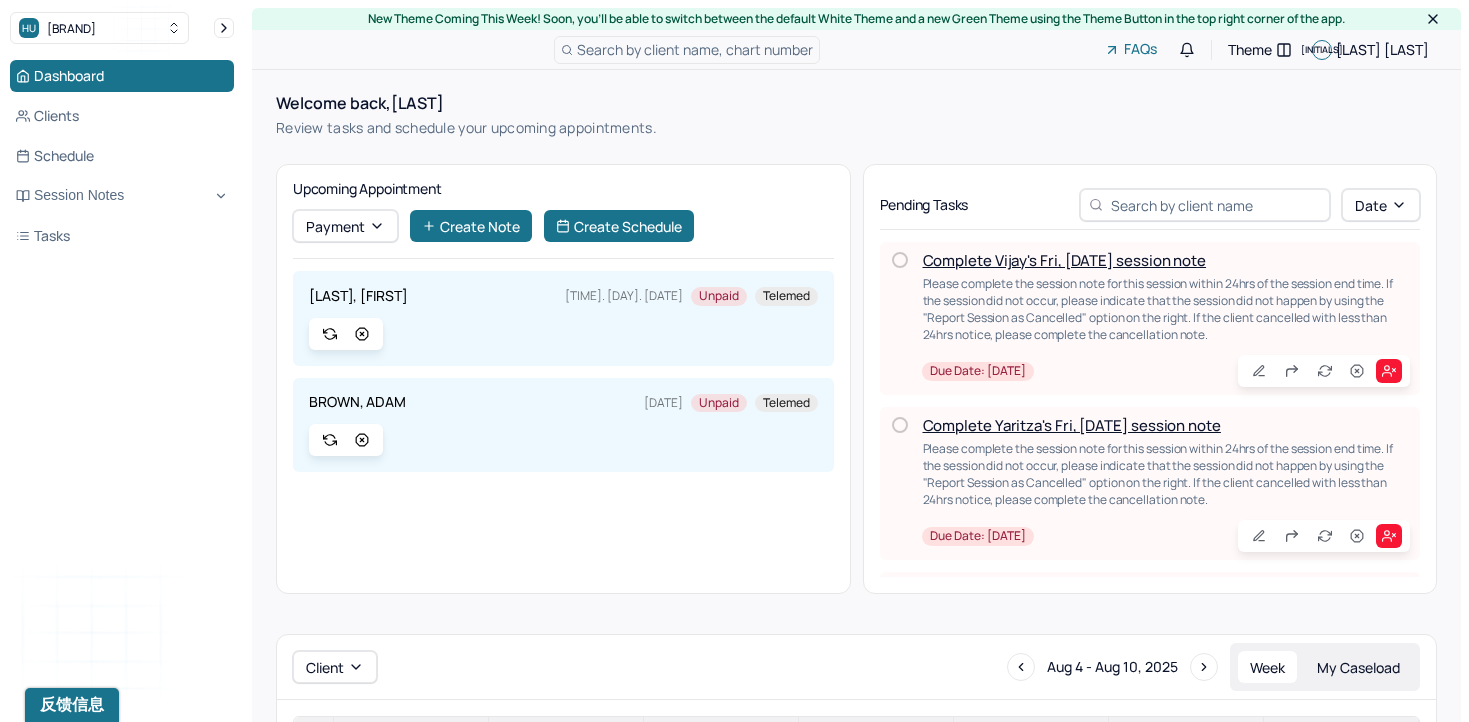 click at bounding box center [900, 260] 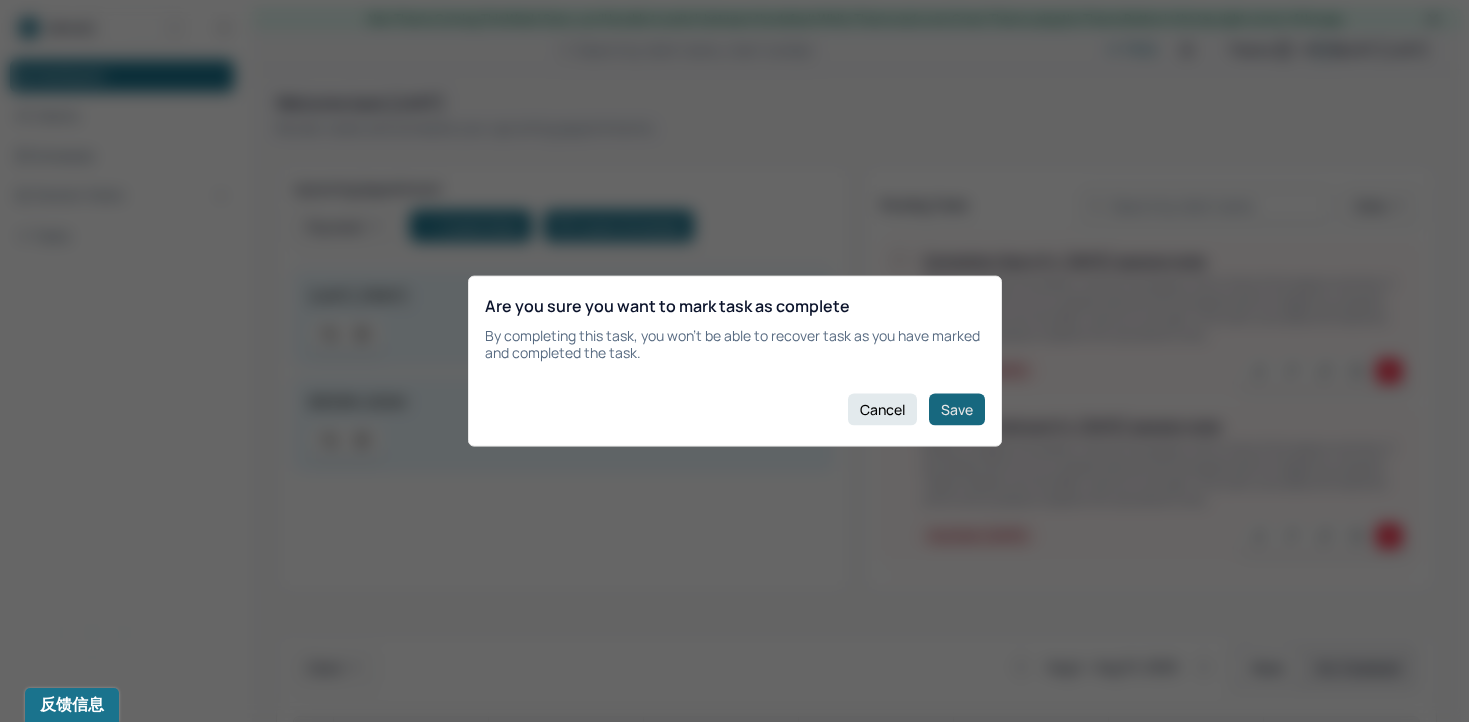 click on "Save" at bounding box center (957, 409) 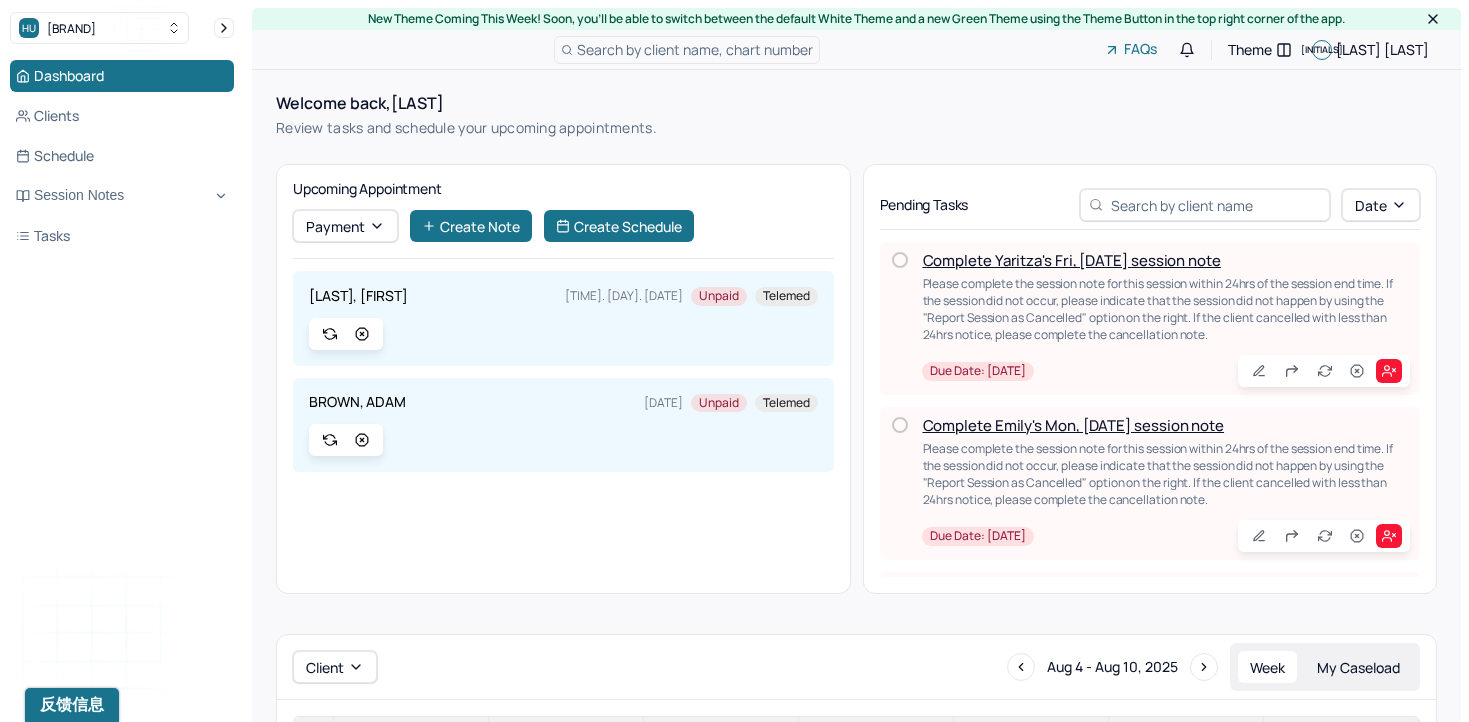 click at bounding box center (900, 260) 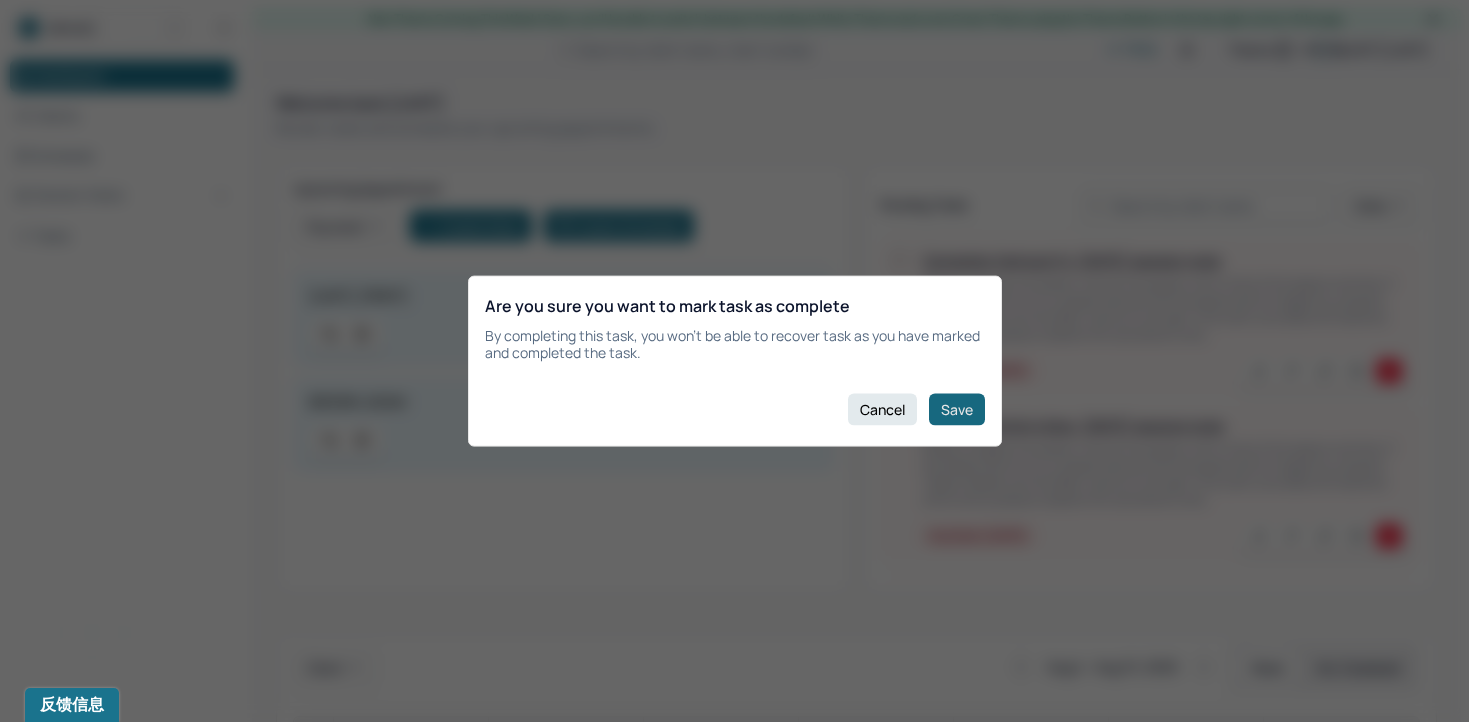click on "Save" at bounding box center [957, 409] 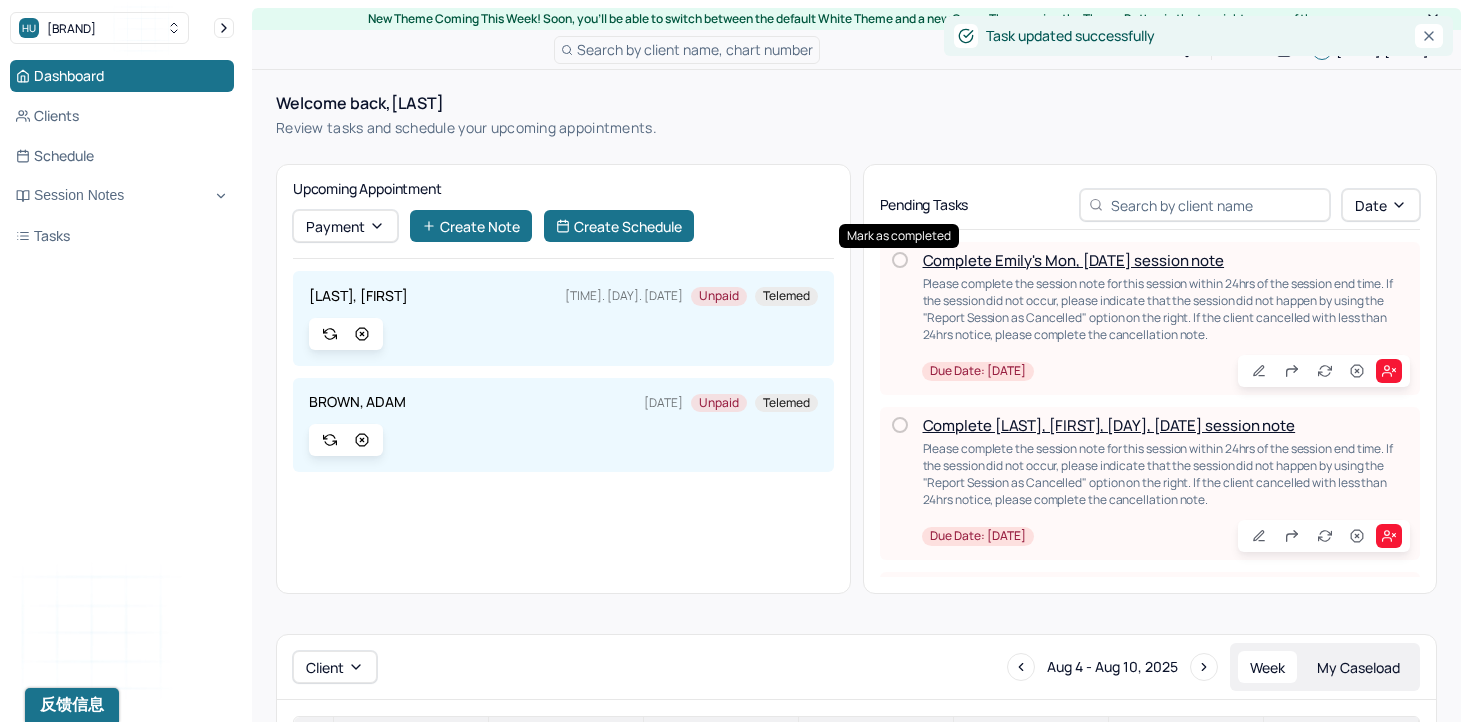 click at bounding box center (900, 260) 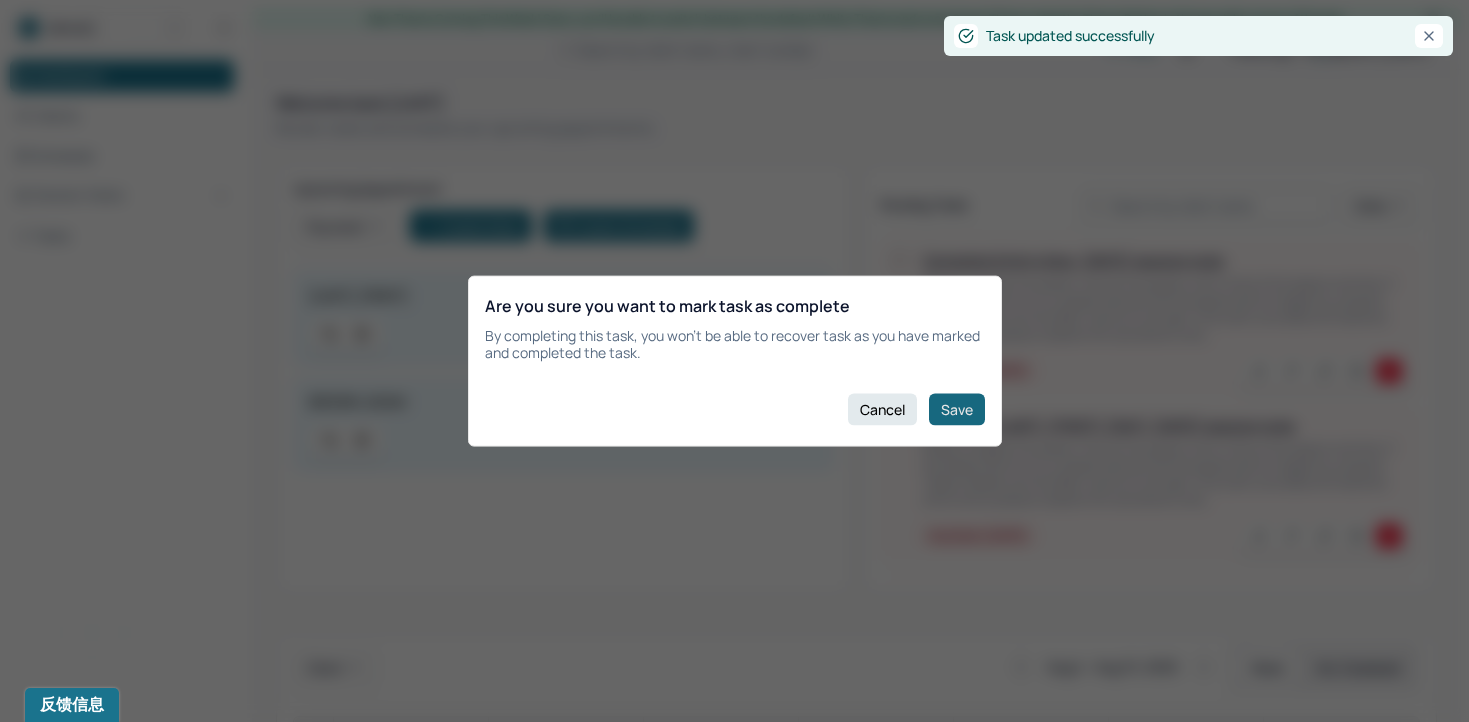 click on "Save" at bounding box center (957, 409) 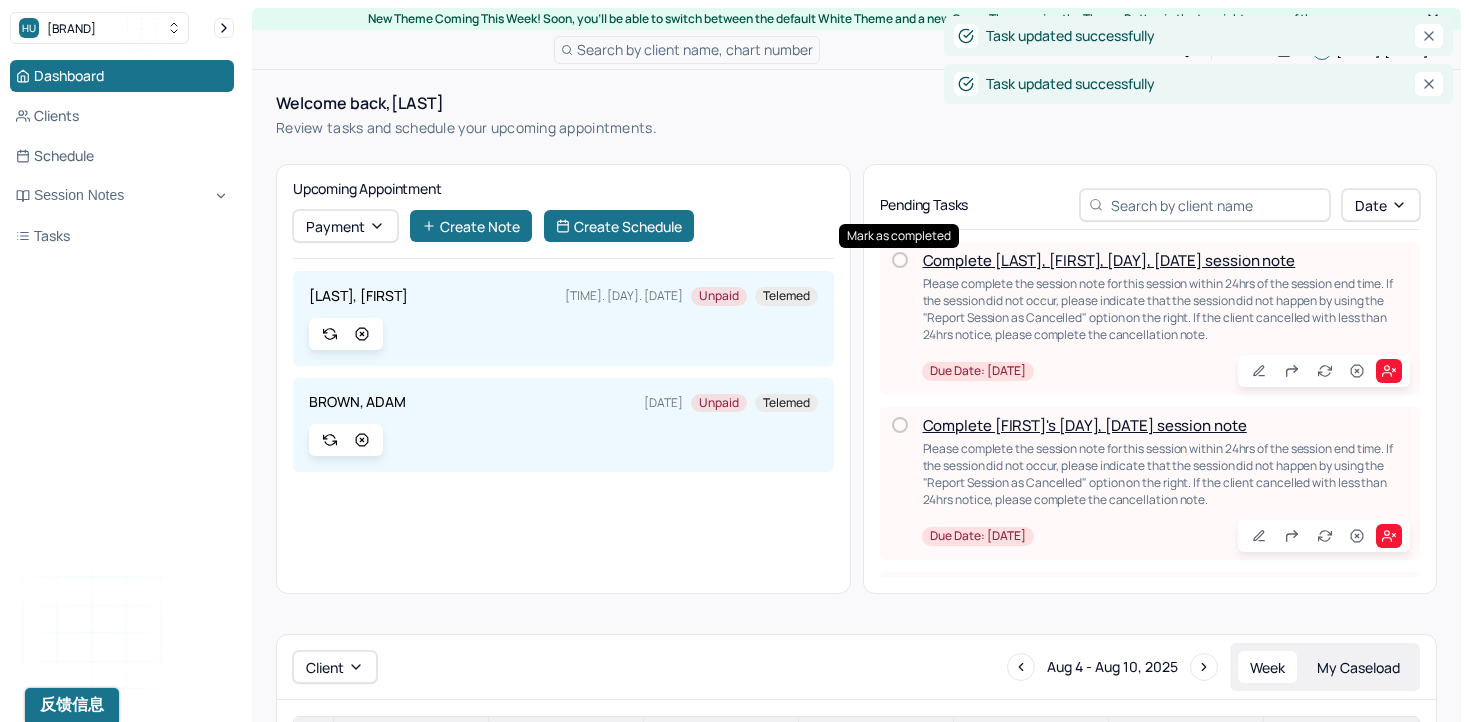 click at bounding box center (900, 260) 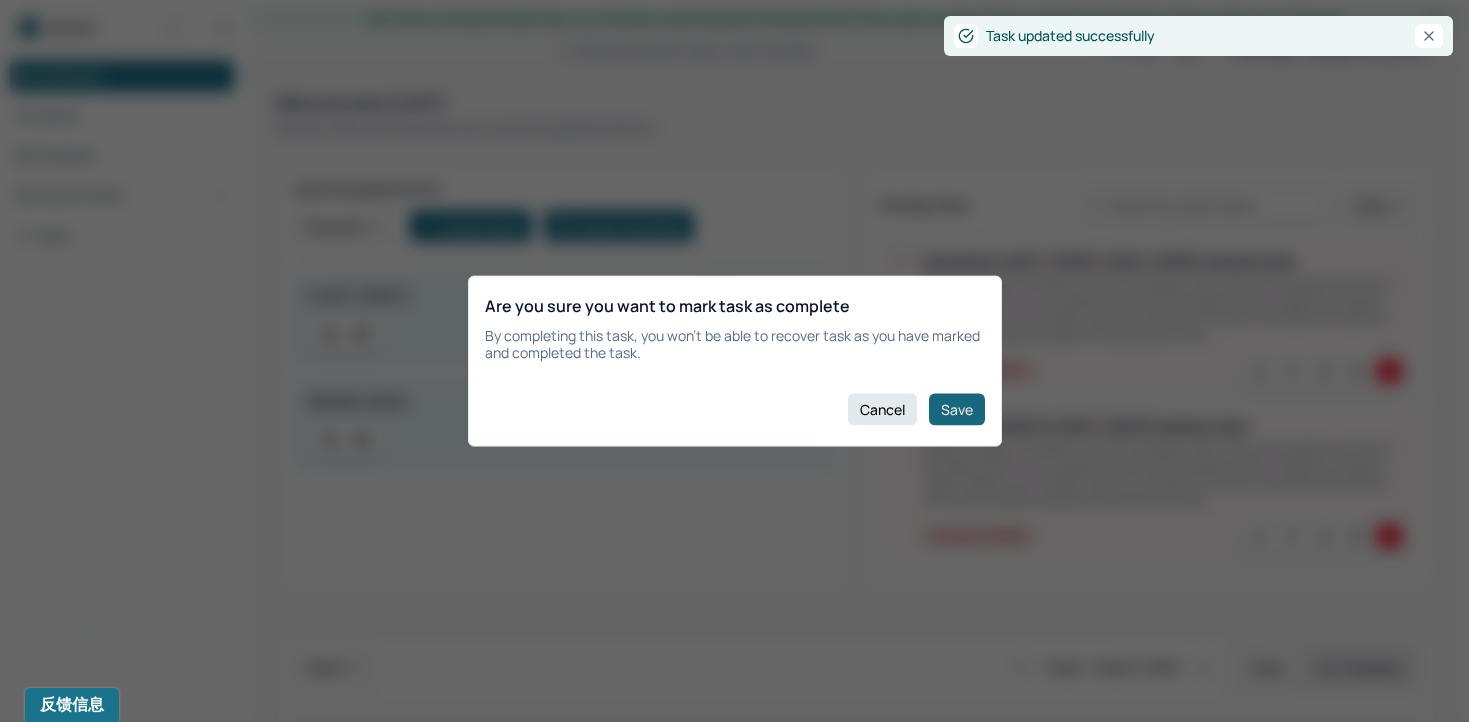 click on "Save" at bounding box center (957, 409) 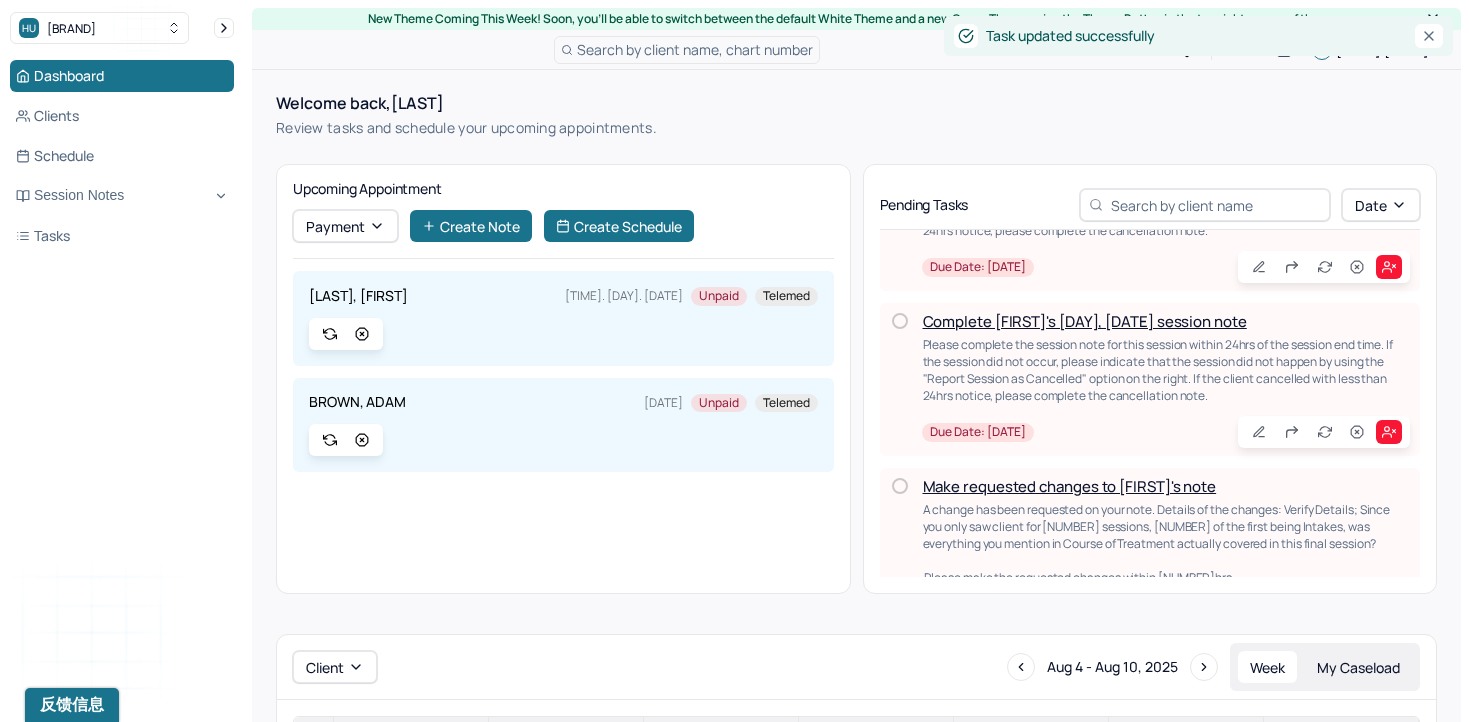 scroll, scrollTop: 818, scrollLeft: 0, axis: vertical 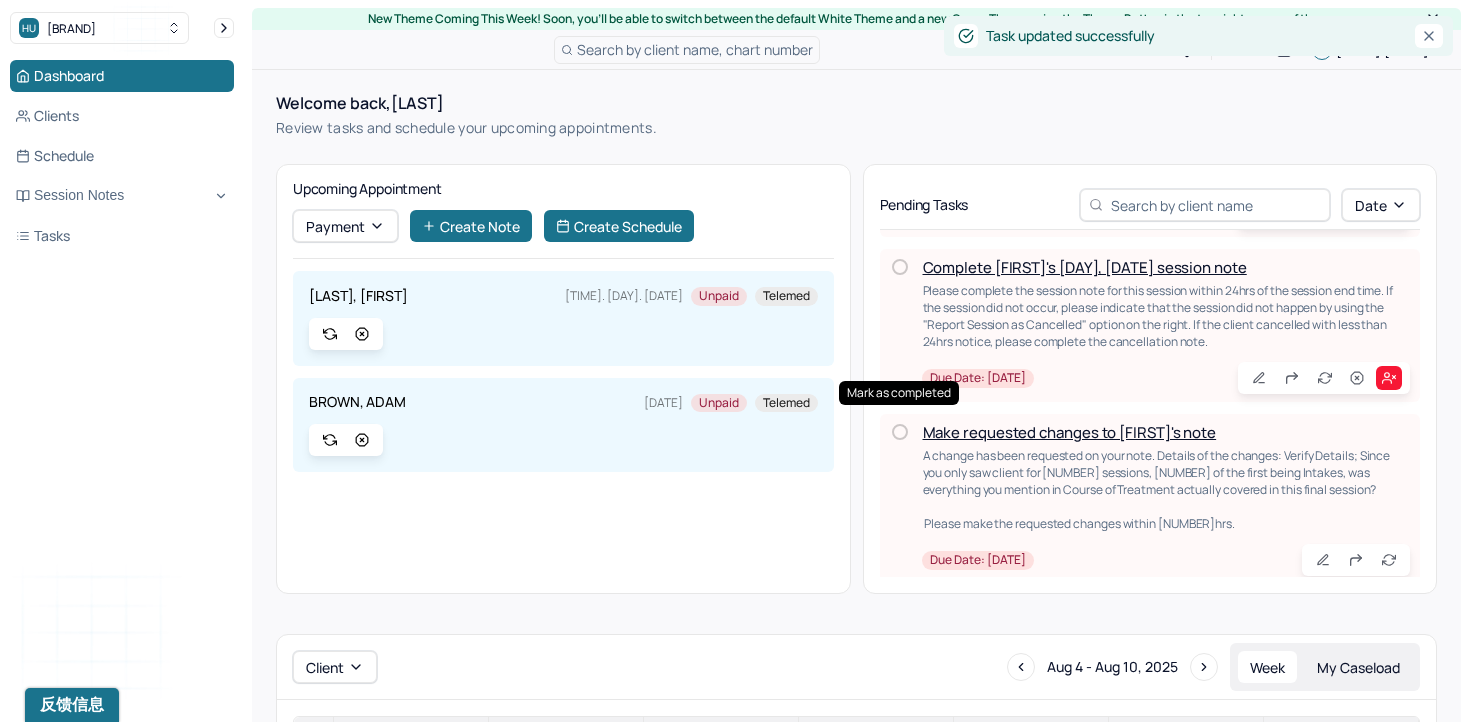 click at bounding box center (900, 432) 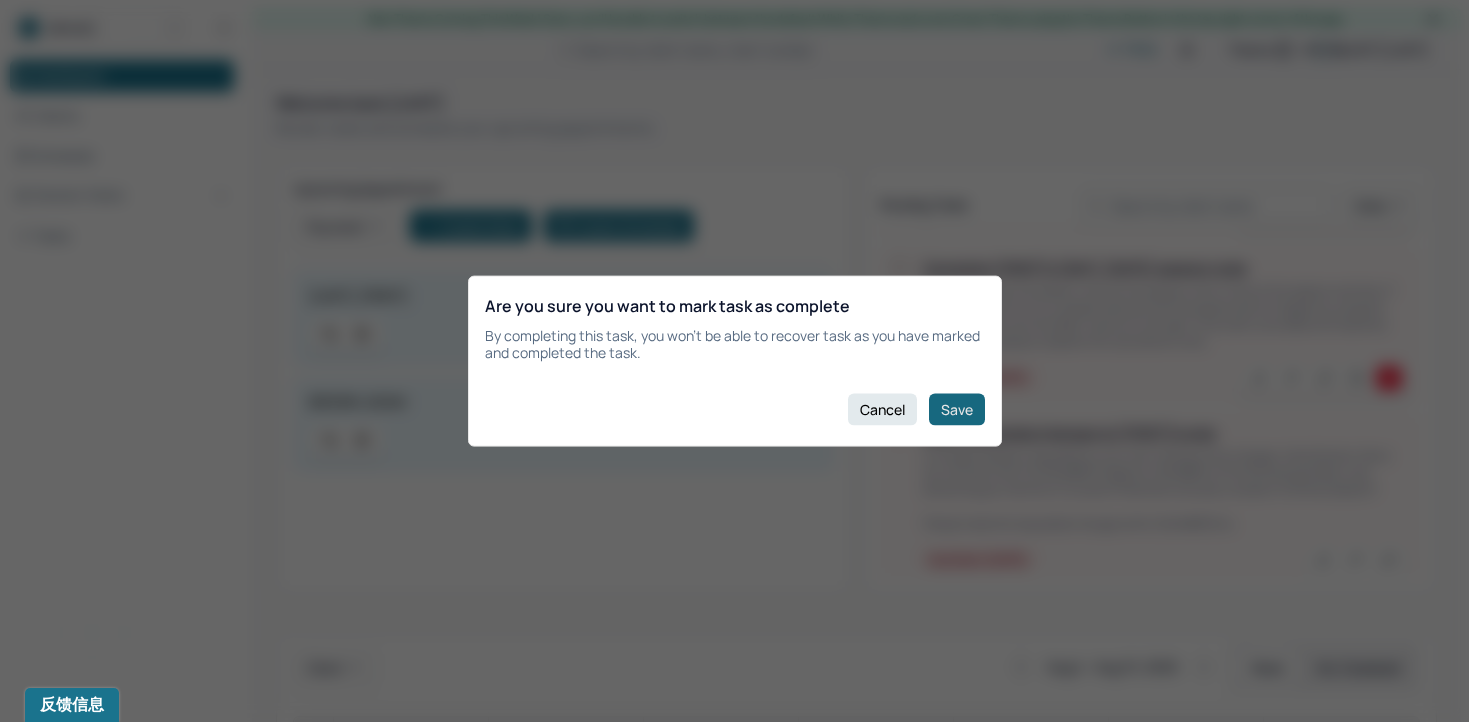 click on "Save" at bounding box center (957, 409) 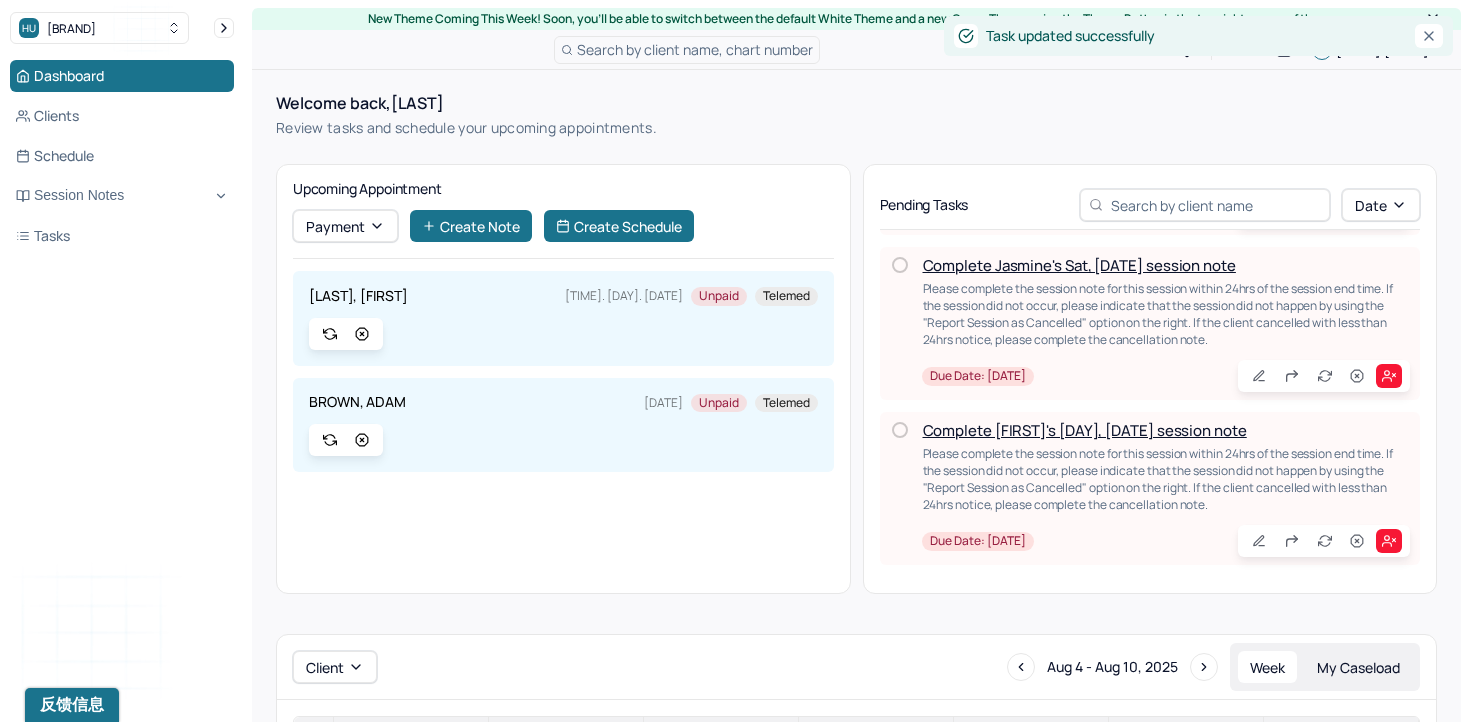 scroll, scrollTop: 639, scrollLeft: 0, axis: vertical 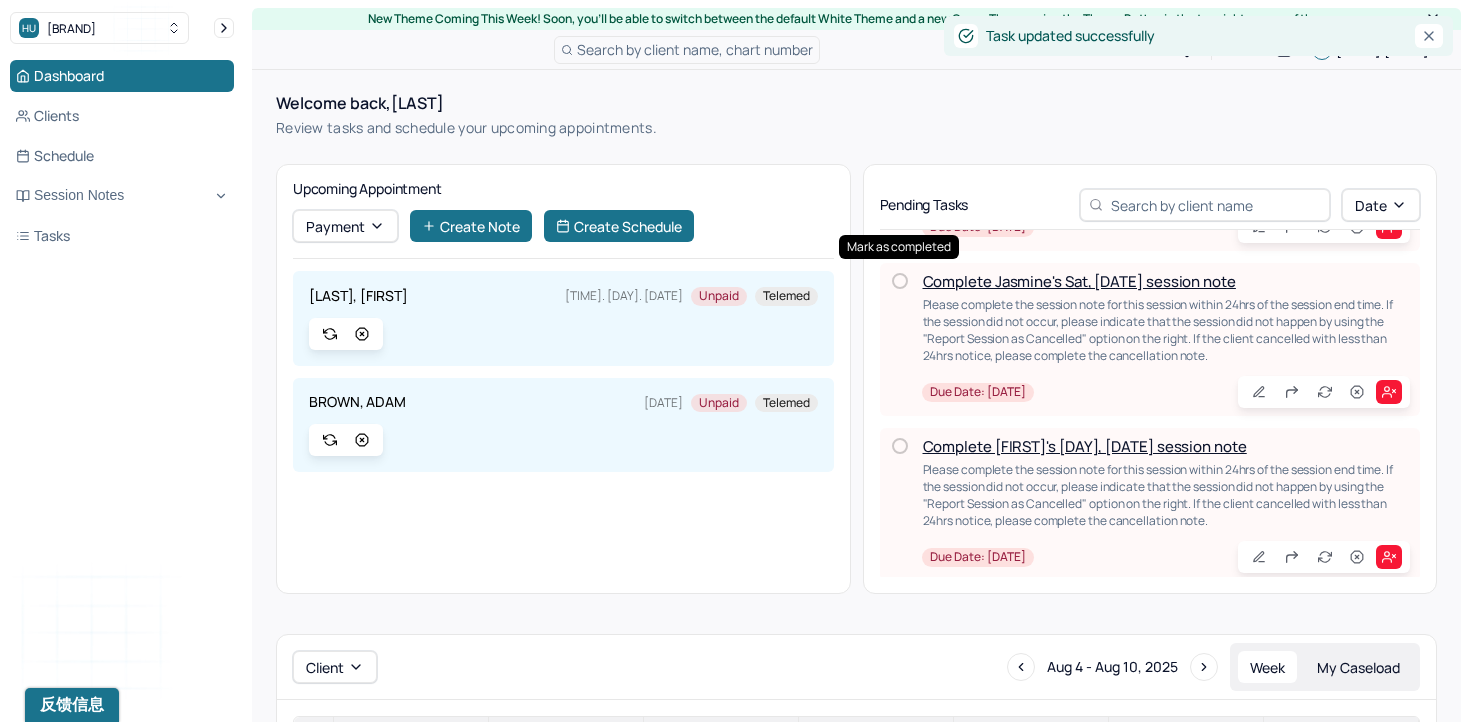 click at bounding box center [900, 281] 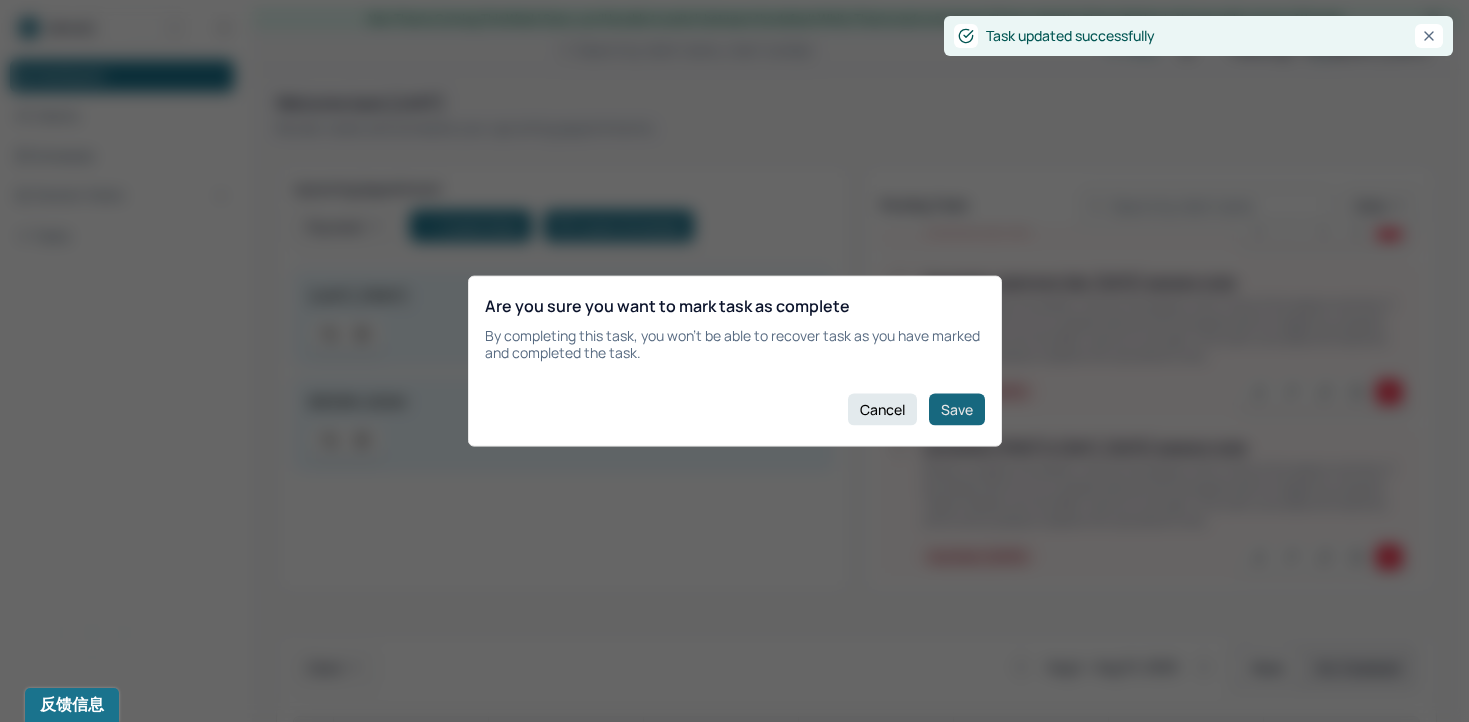 click on "Save" at bounding box center (957, 409) 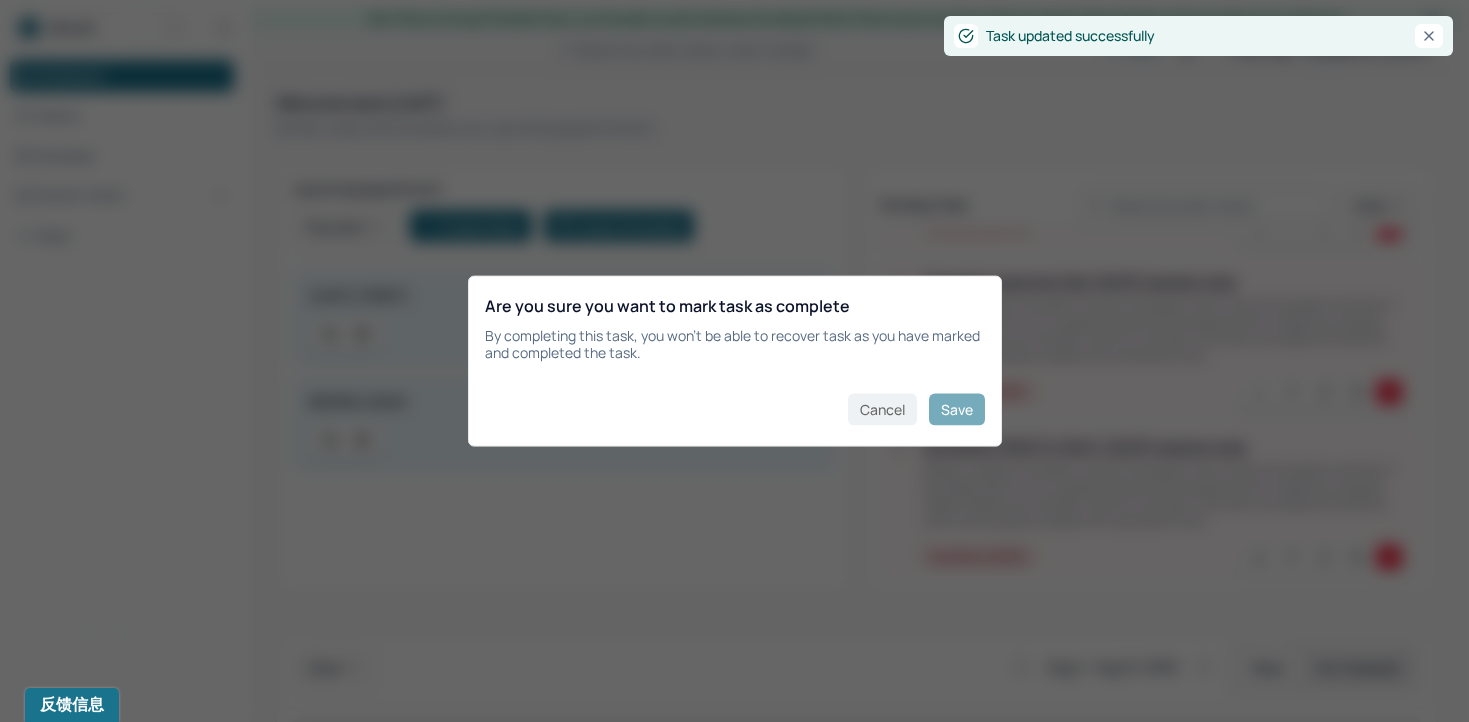 scroll, scrollTop: 476, scrollLeft: 0, axis: vertical 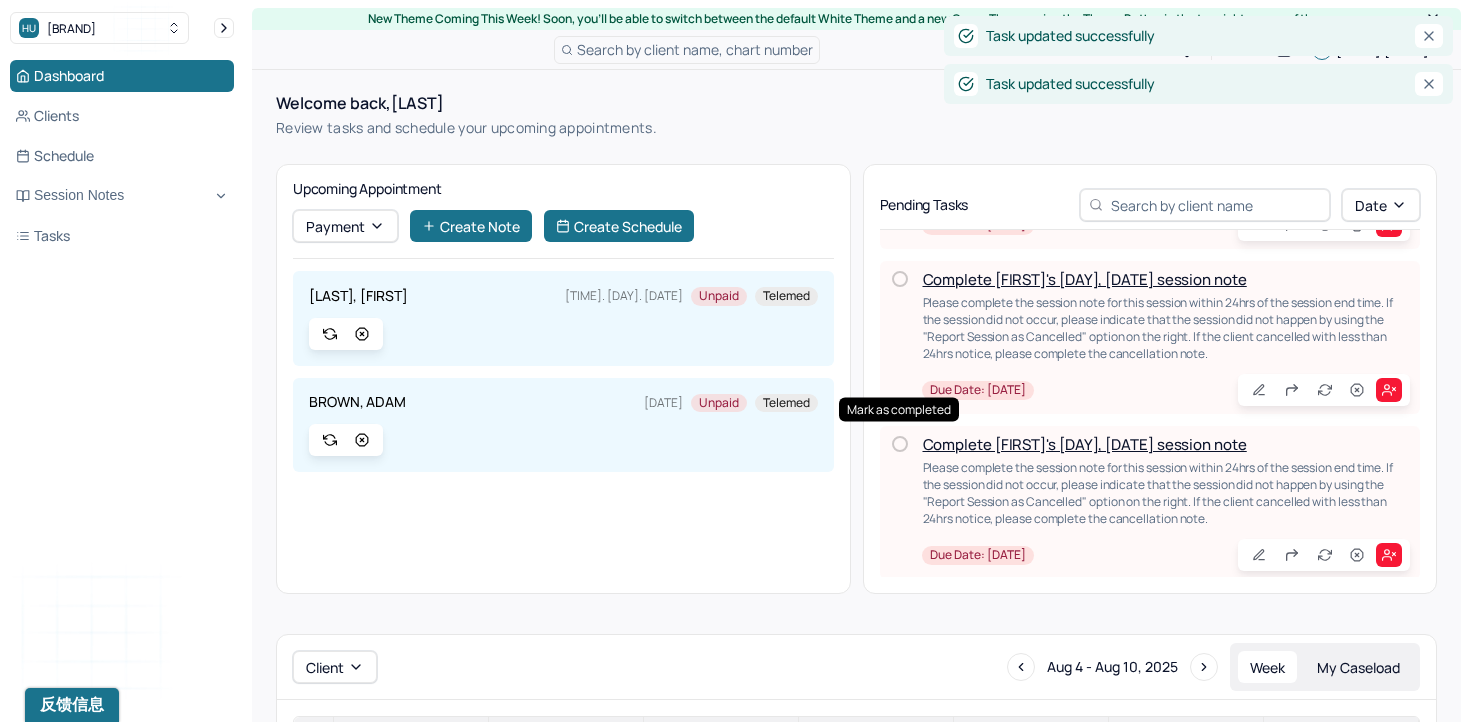 click at bounding box center [900, 444] 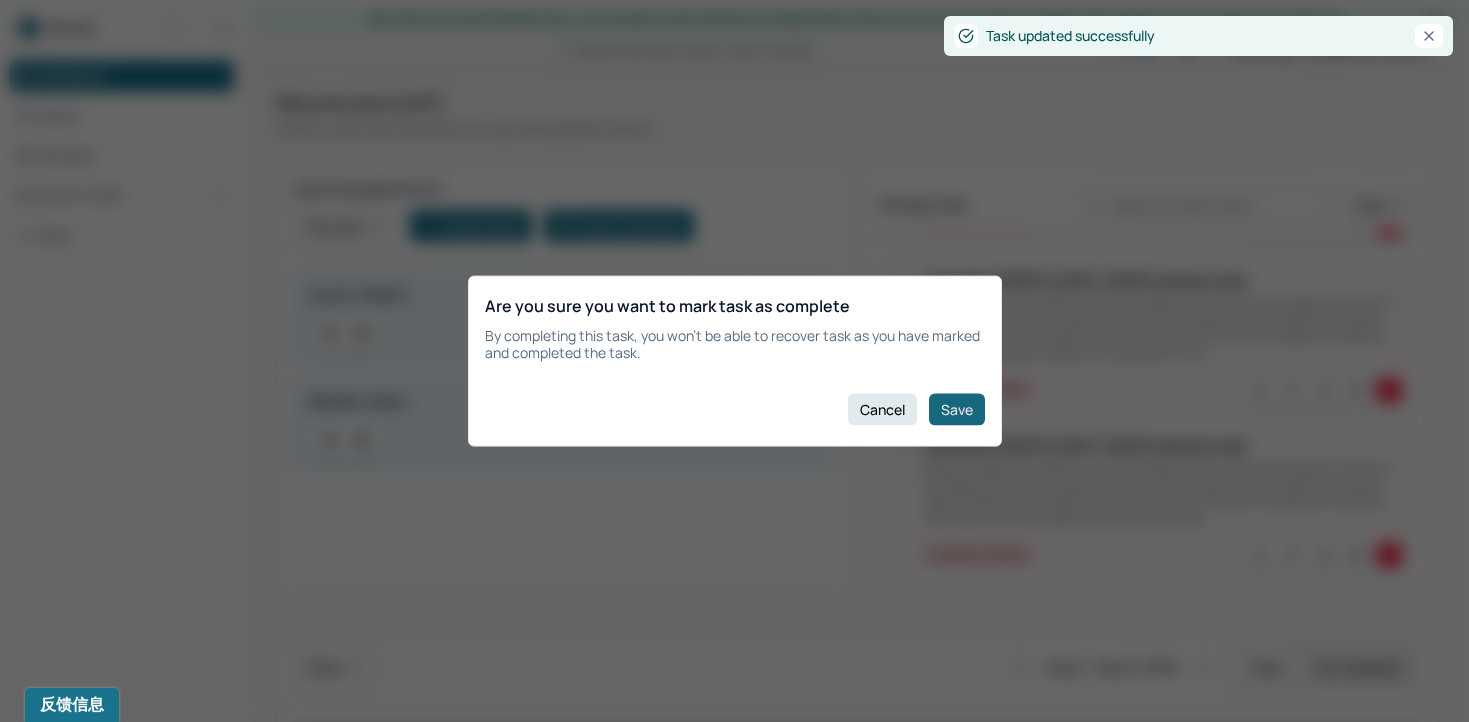 click on "Save" at bounding box center [957, 409] 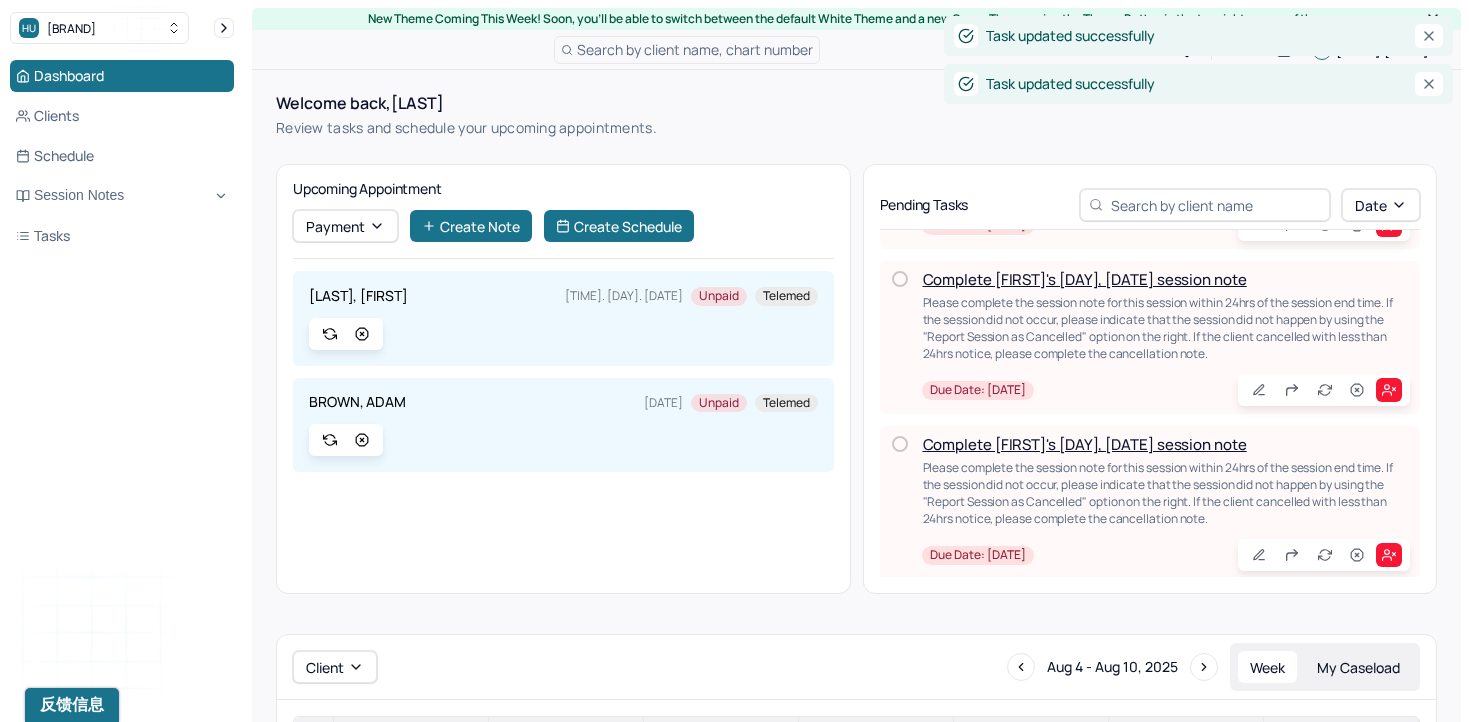 scroll, scrollTop: 314, scrollLeft: 0, axis: vertical 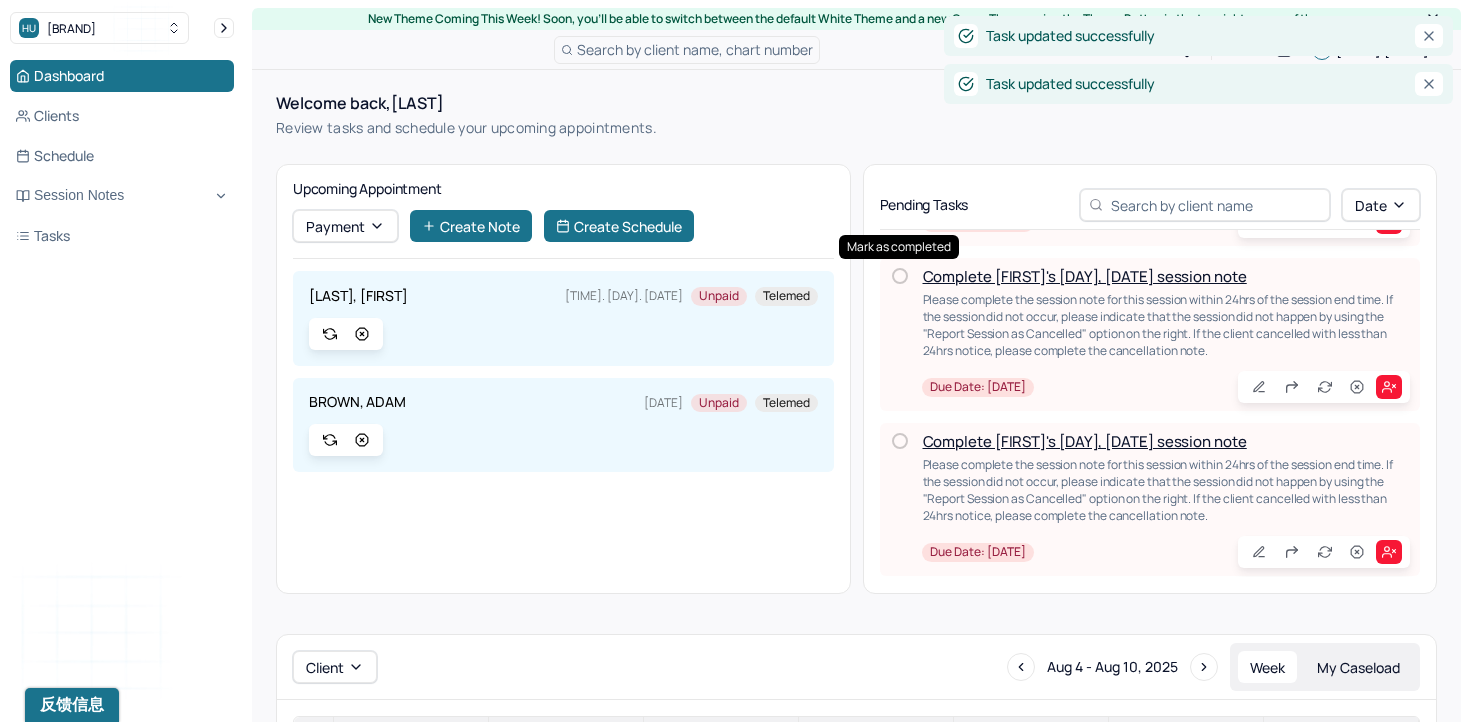 click at bounding box center (900, 276) 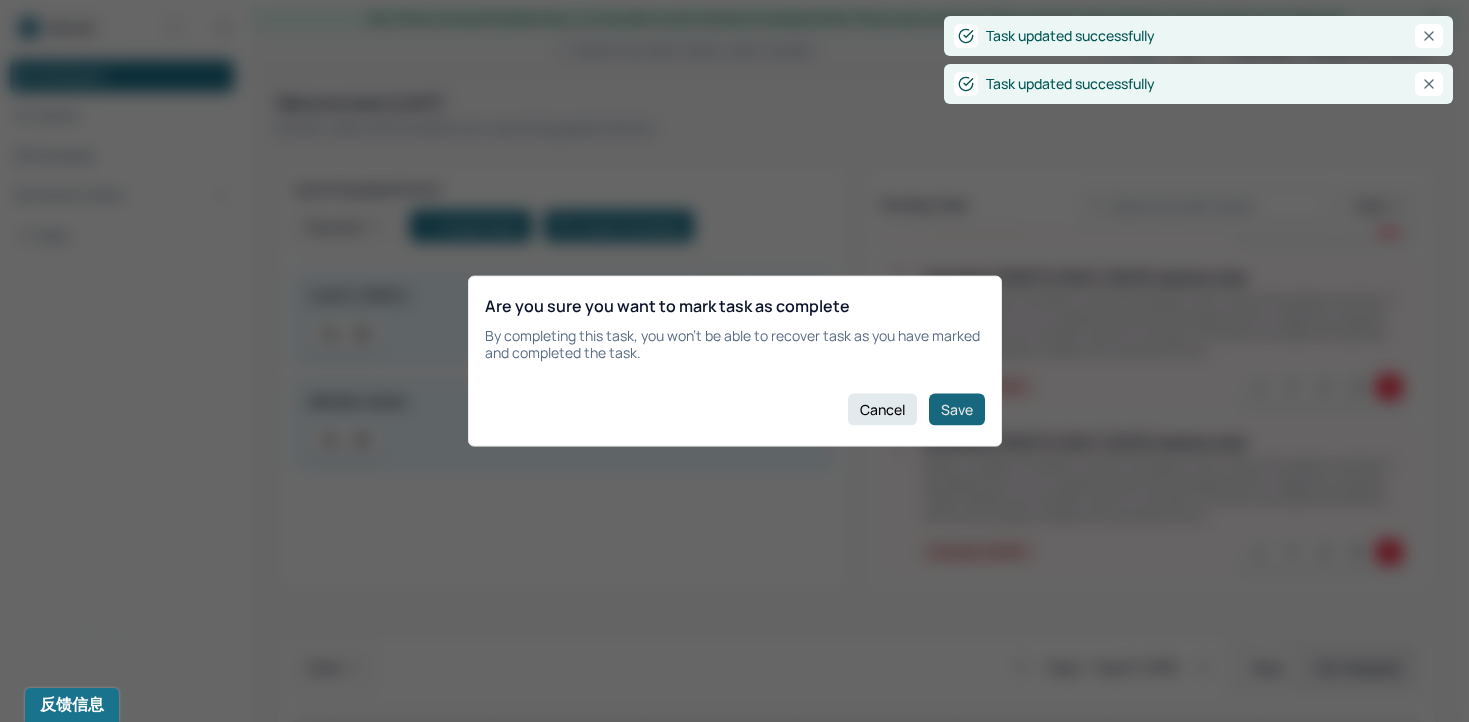 click on "Save" at bounding box center [957, 409] 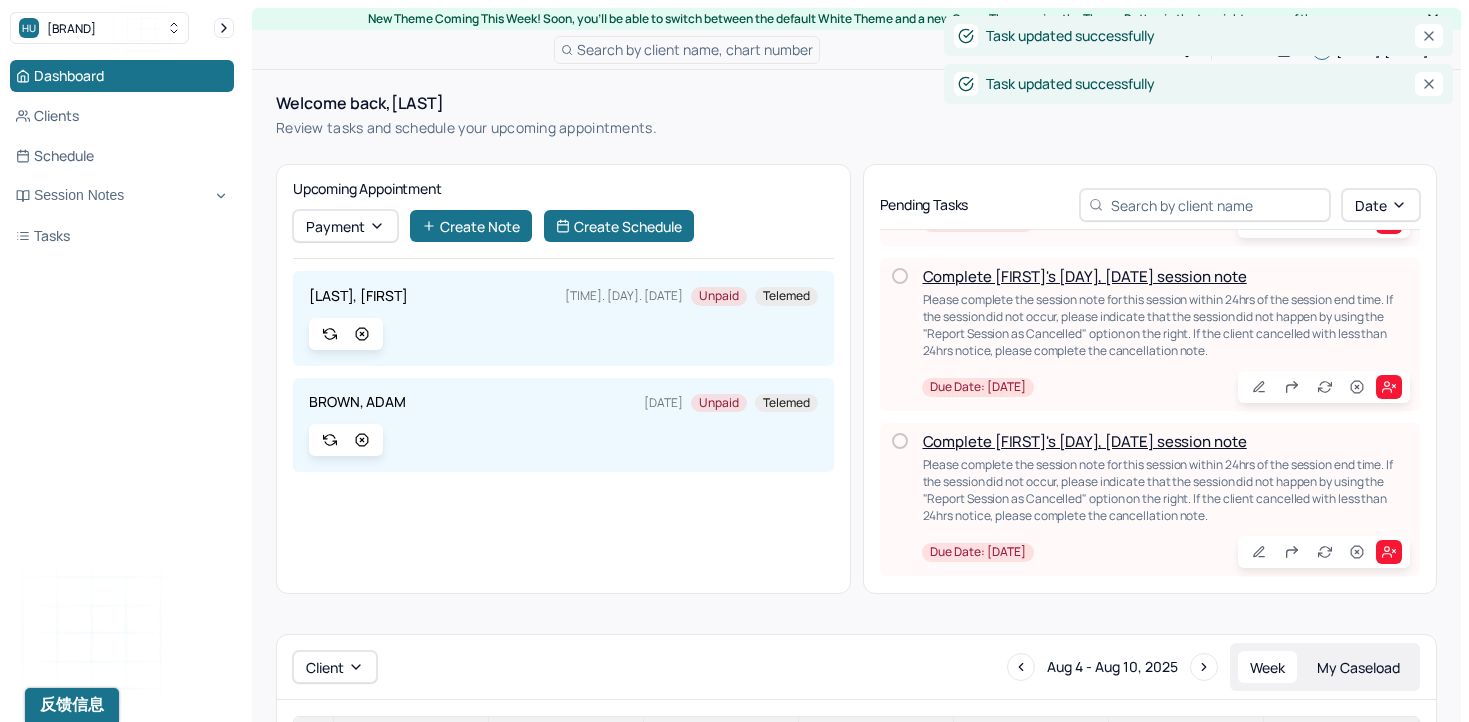 scroll, scrollTop: 151, scrollLeft: 0, axis: vertical 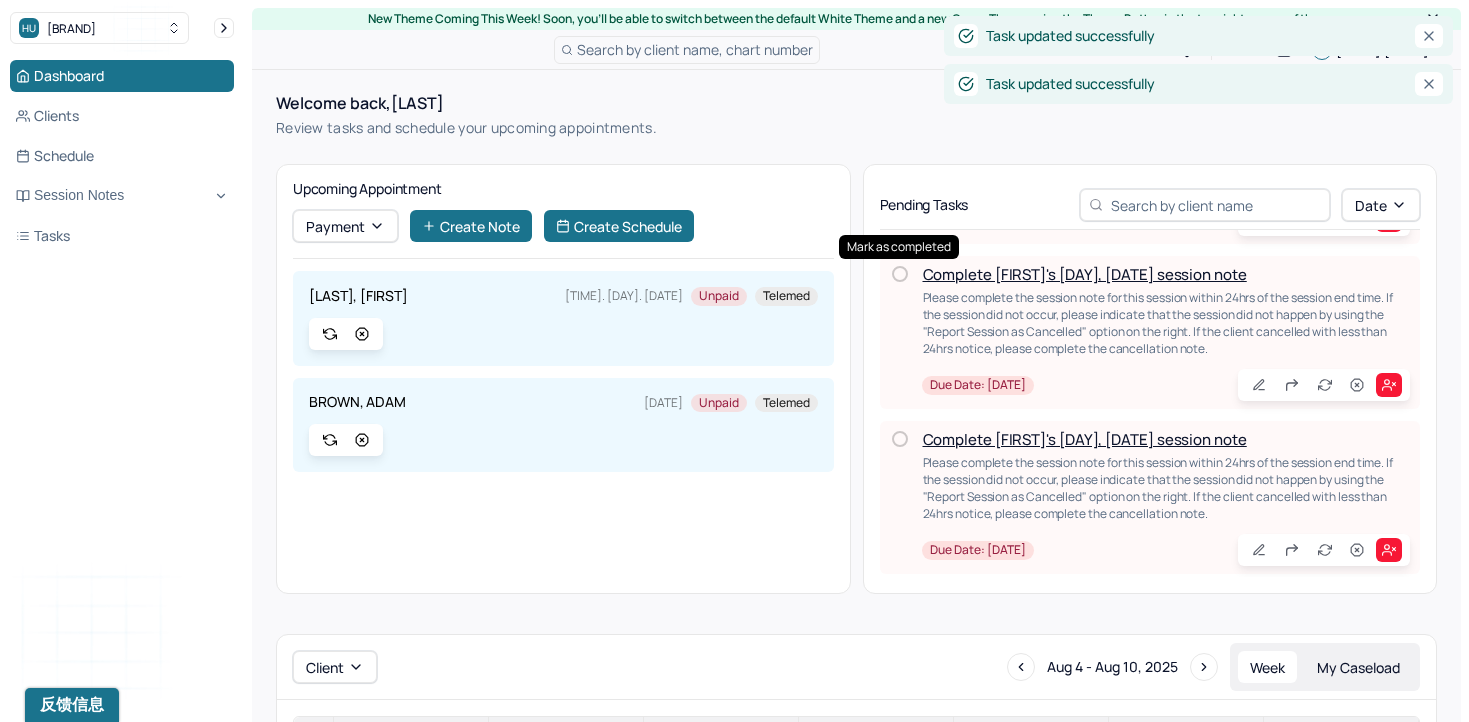 click at bounding box center [900, 274] 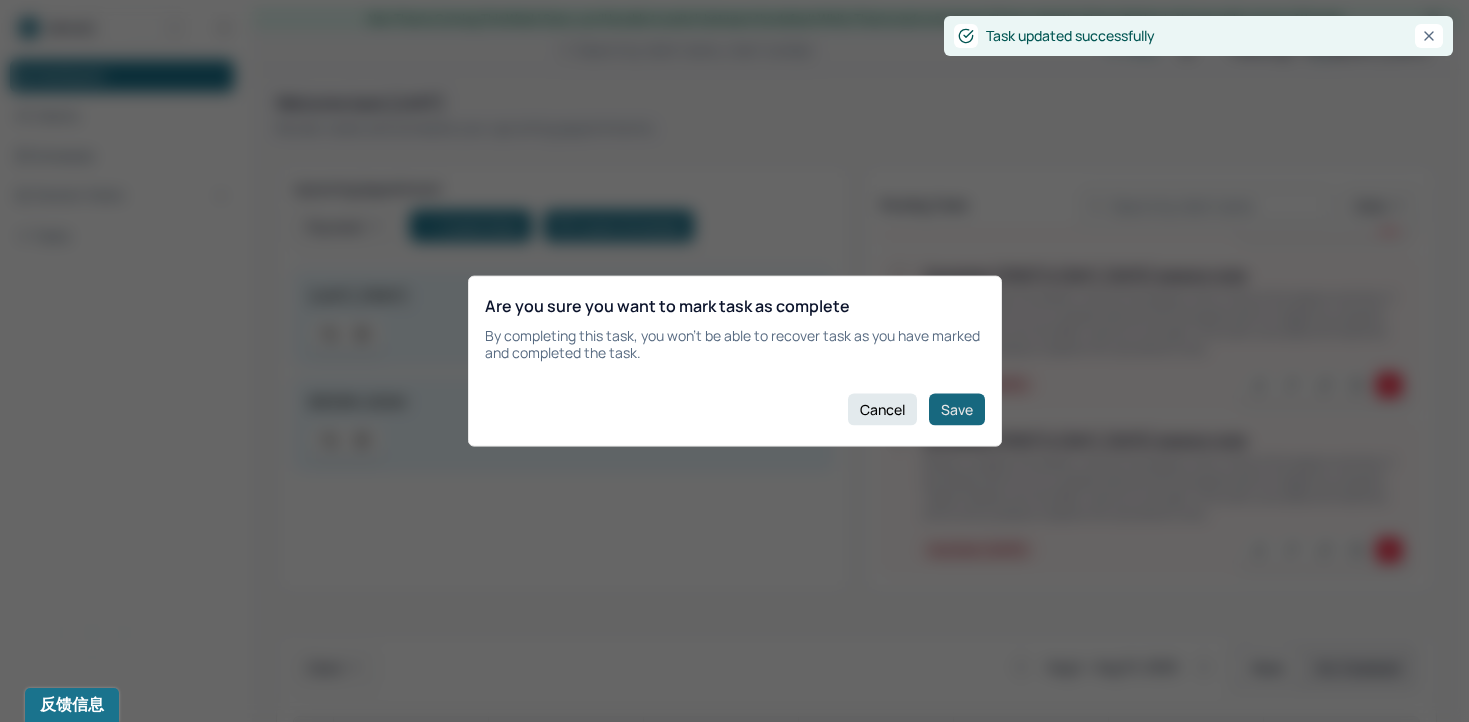 click on "Save" at bounding box center (957, 409) 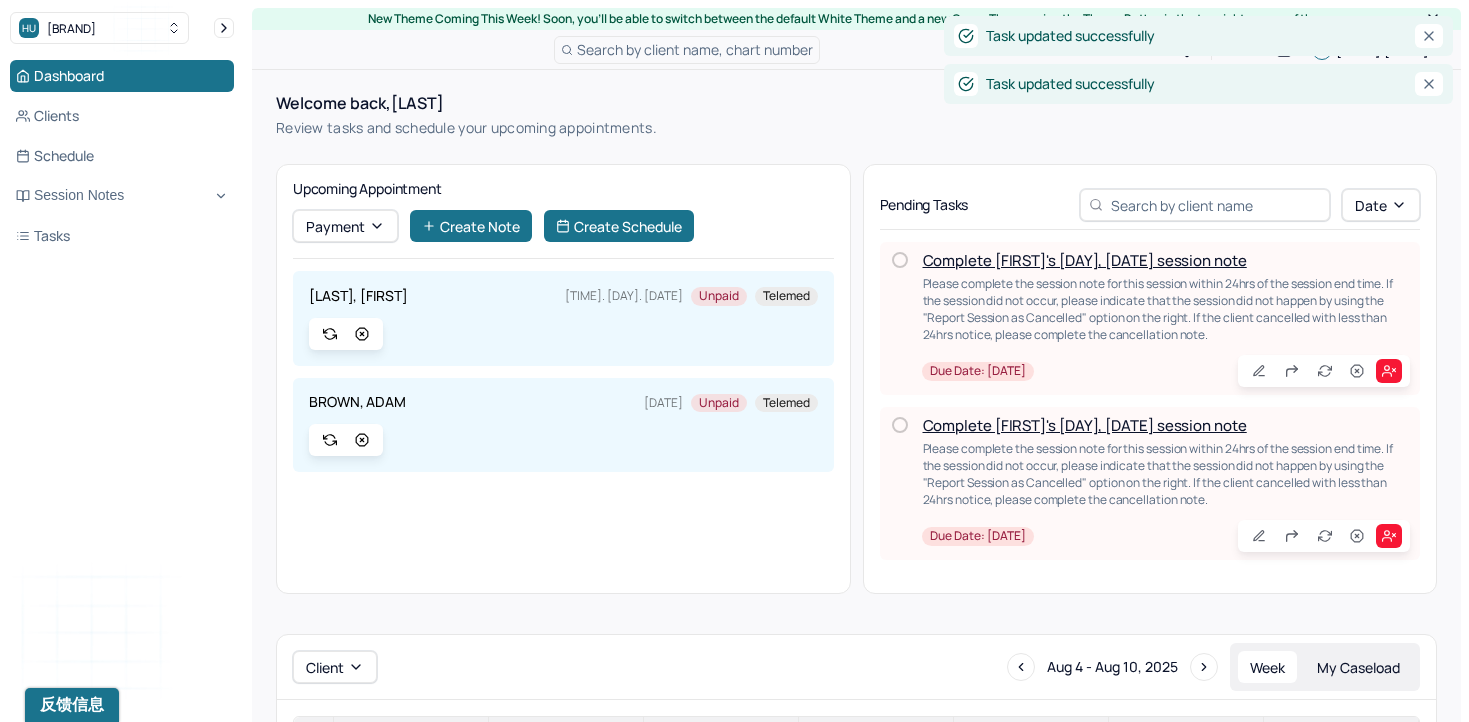 scroll, scrollTop: 0, scrollLeft: 0, axis: both 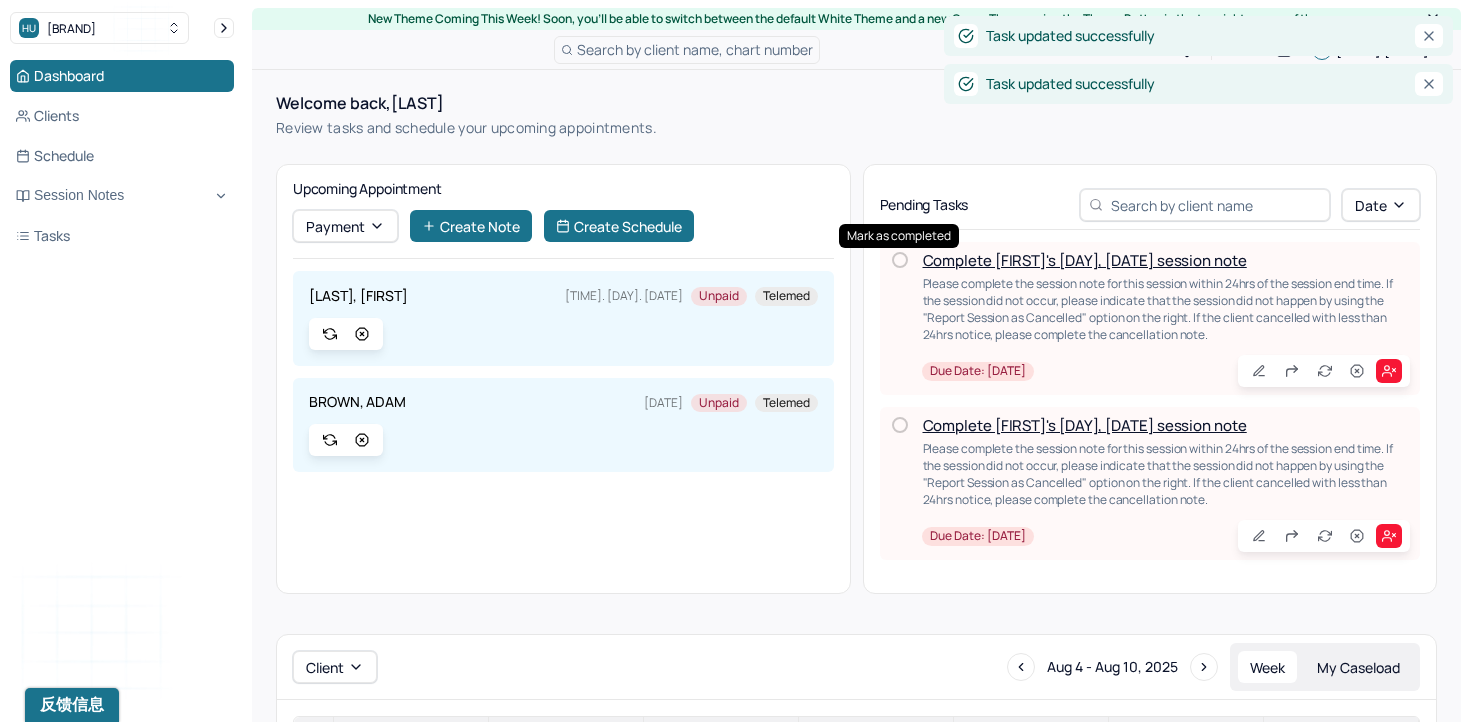 click at bounding box center [900, 260] 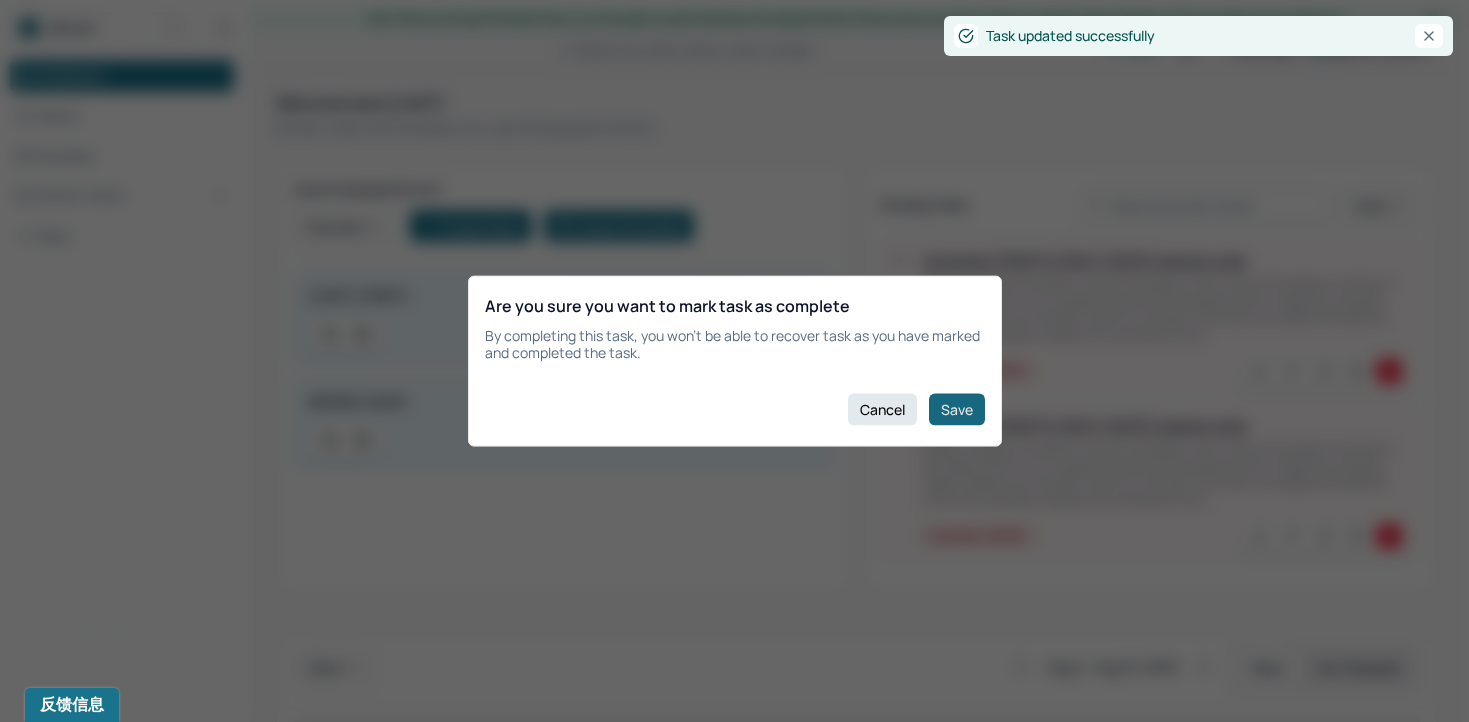 click on "Save" at bounding box center [957, 409] 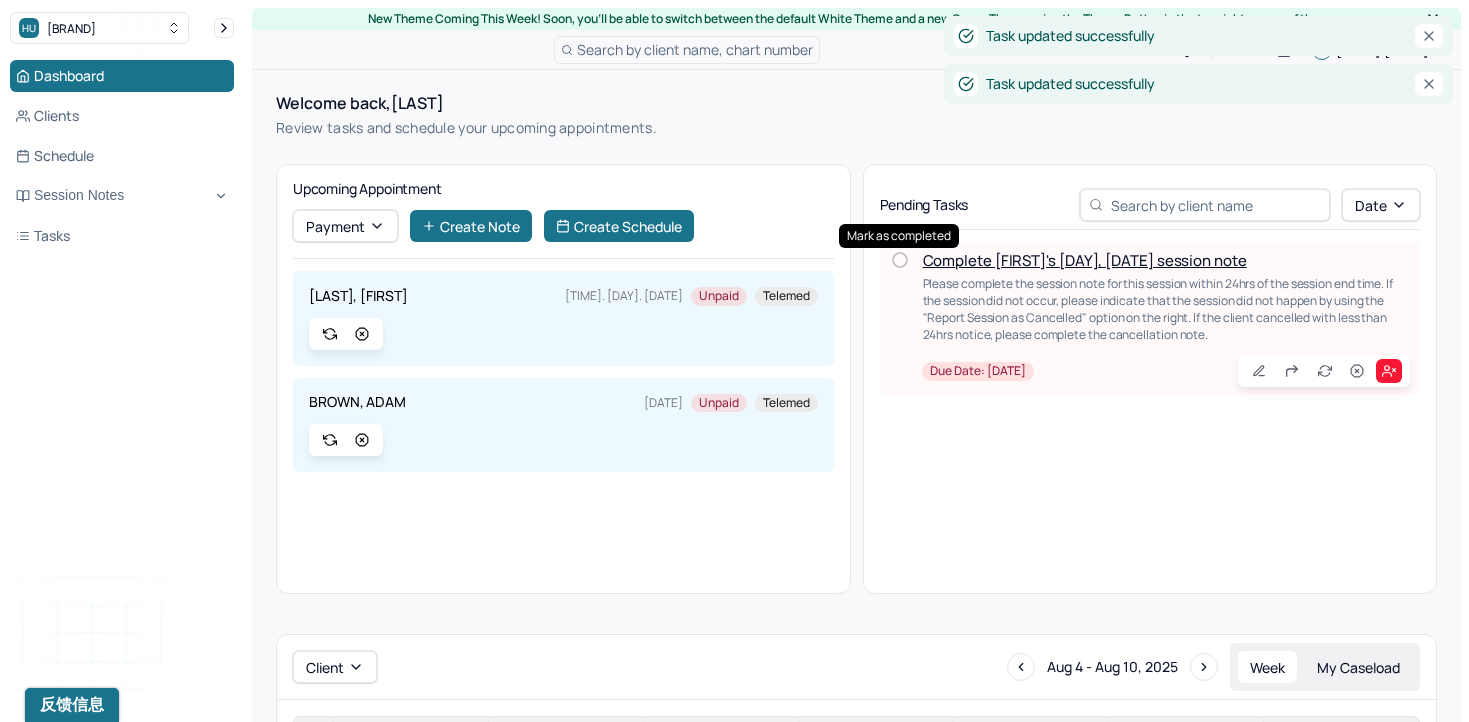 click at bounding box center [900, 260] 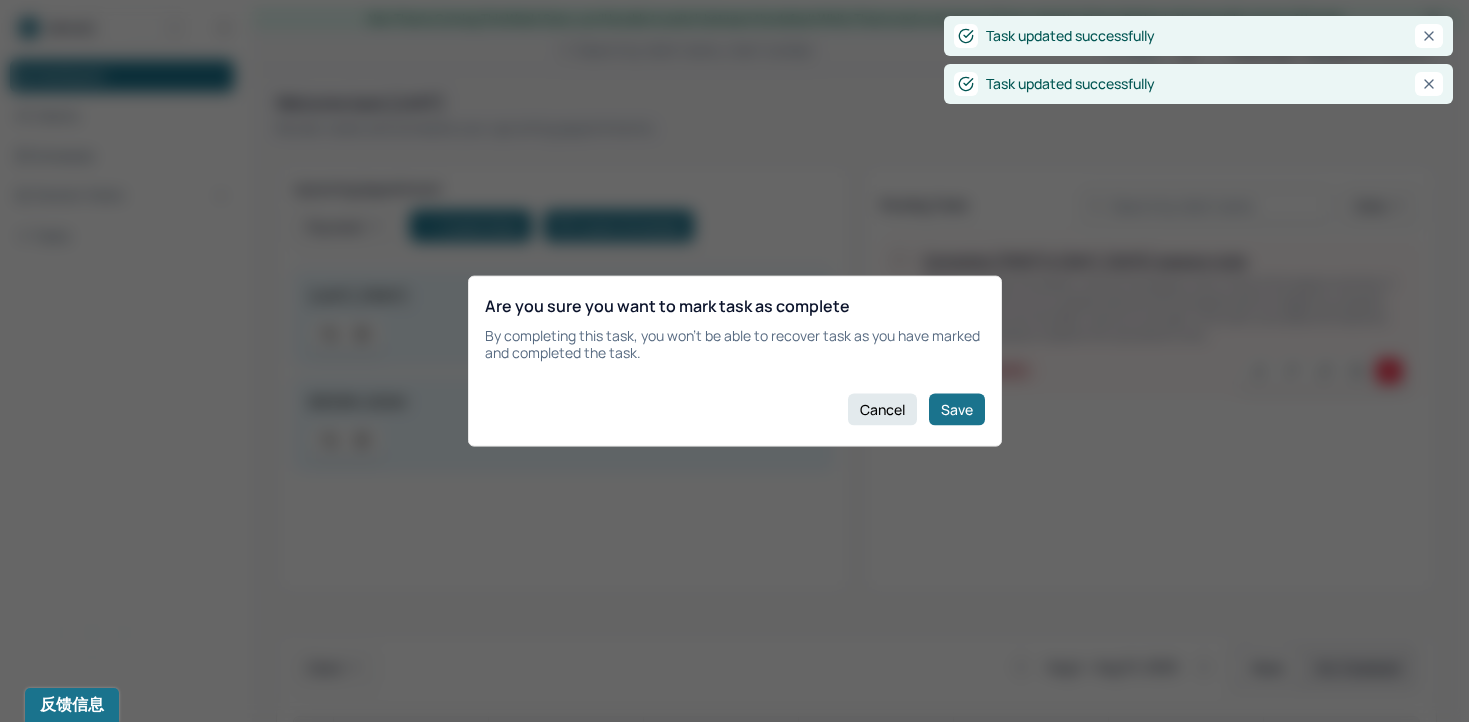 click on "Are you sure you want to mark task as complete  By completing this task, you won’t be able to recover task as you have marked and completed the task. Cancel Save" at bounding box center (735, 361) 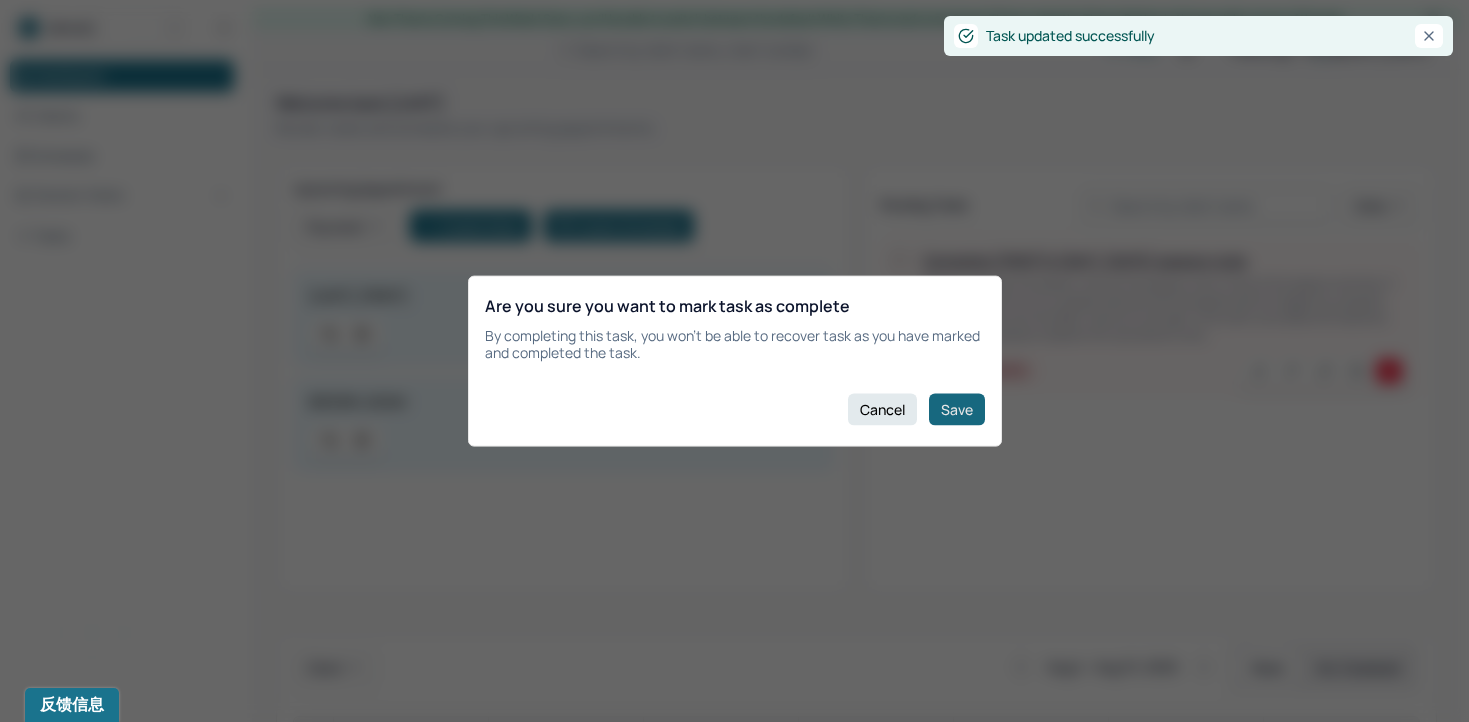 click on "Save" at bounding box center [957, 409] 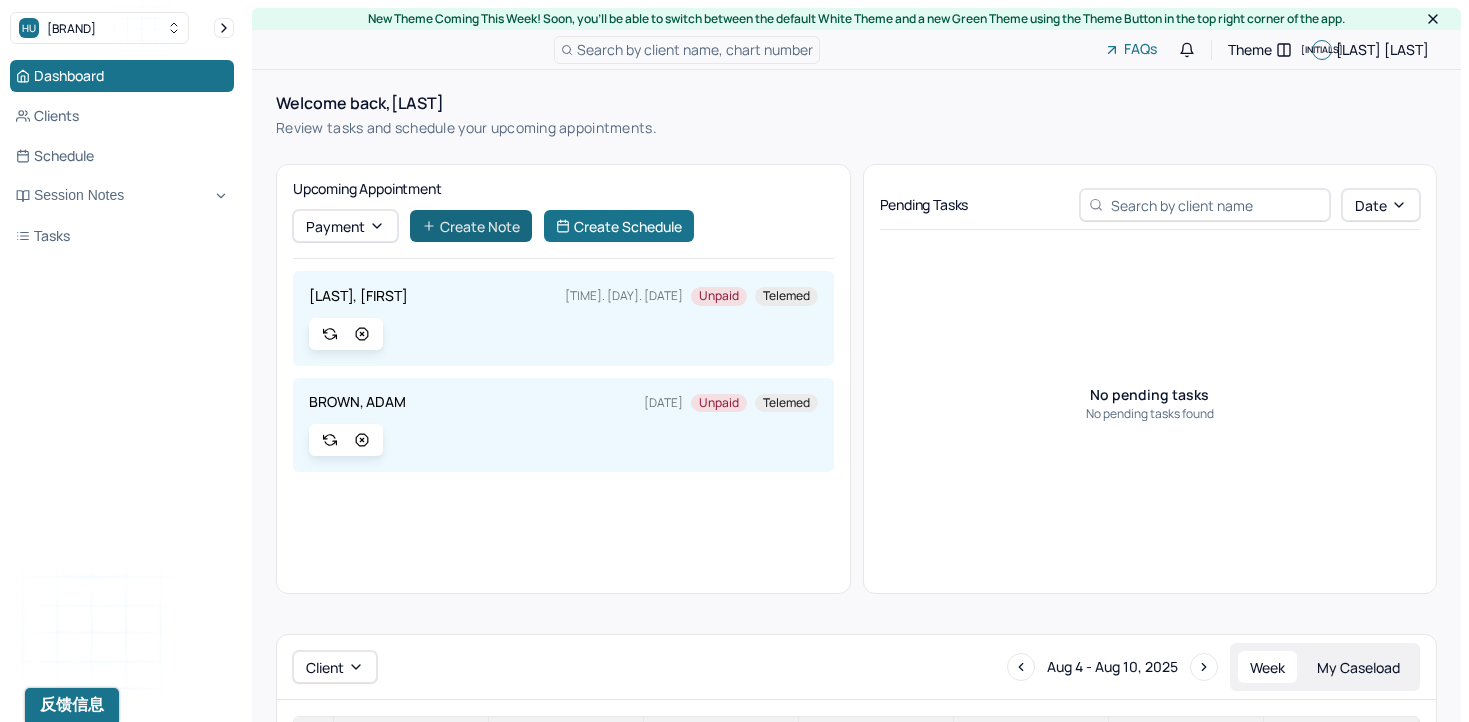 click on "Create Note" at bounding box center (471, 226) 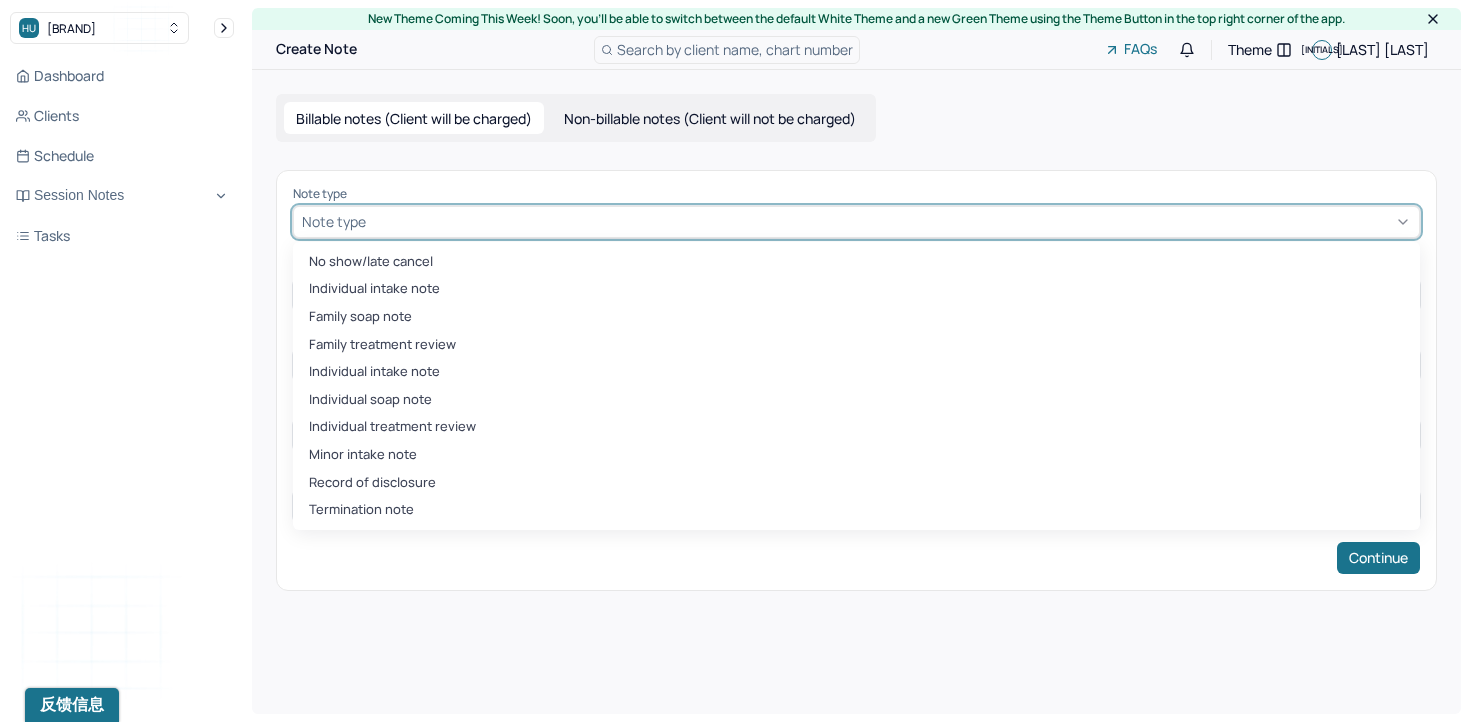 click at bounding box center (890, 221) 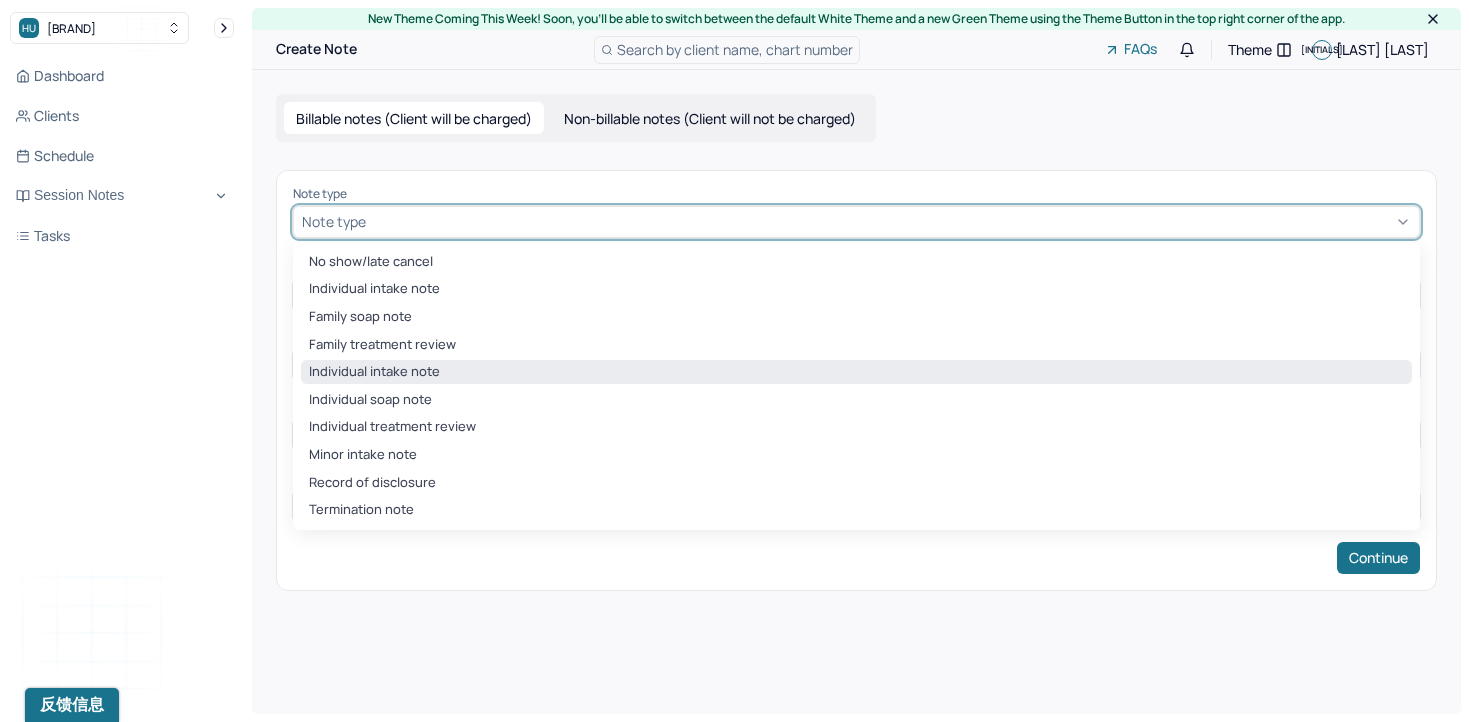 click on "Individual intake note" at bounding box center (856, 372) 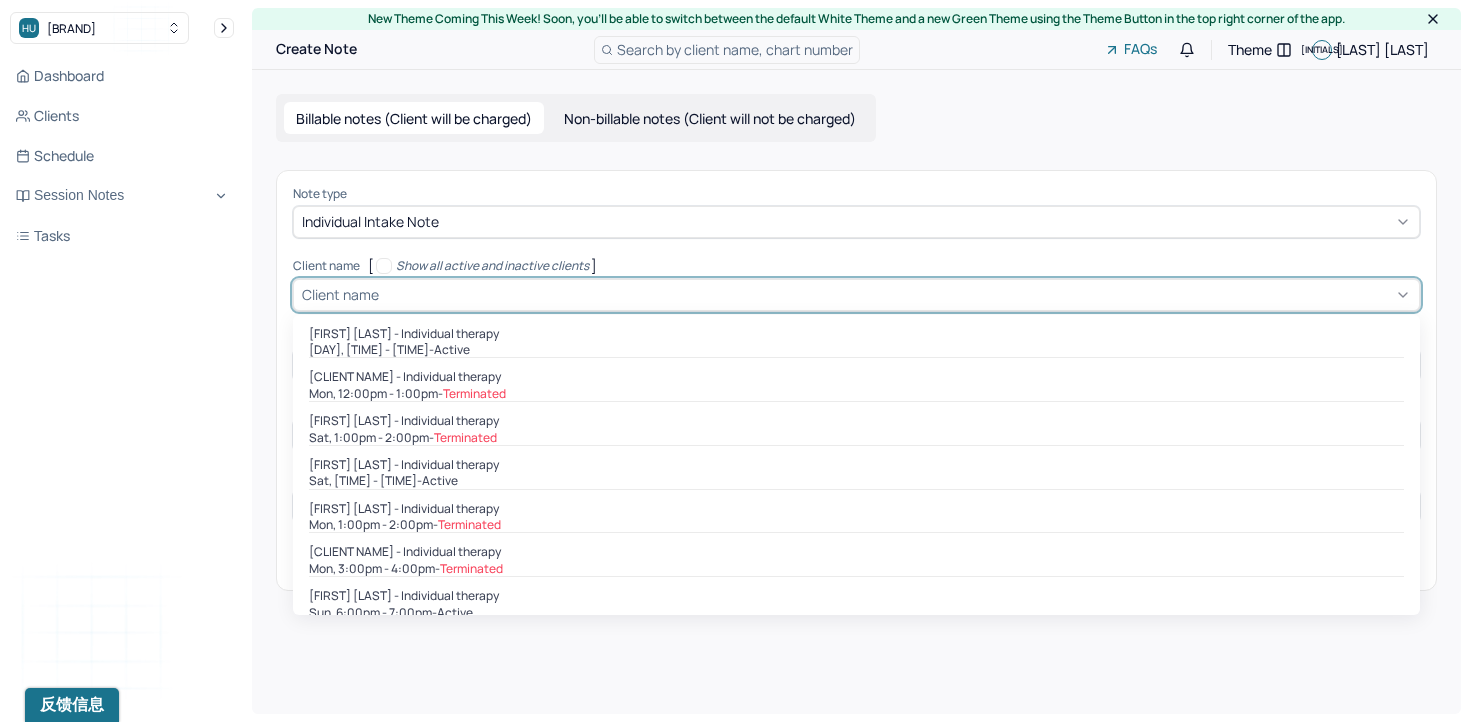 click at bounding box center [897, 294] 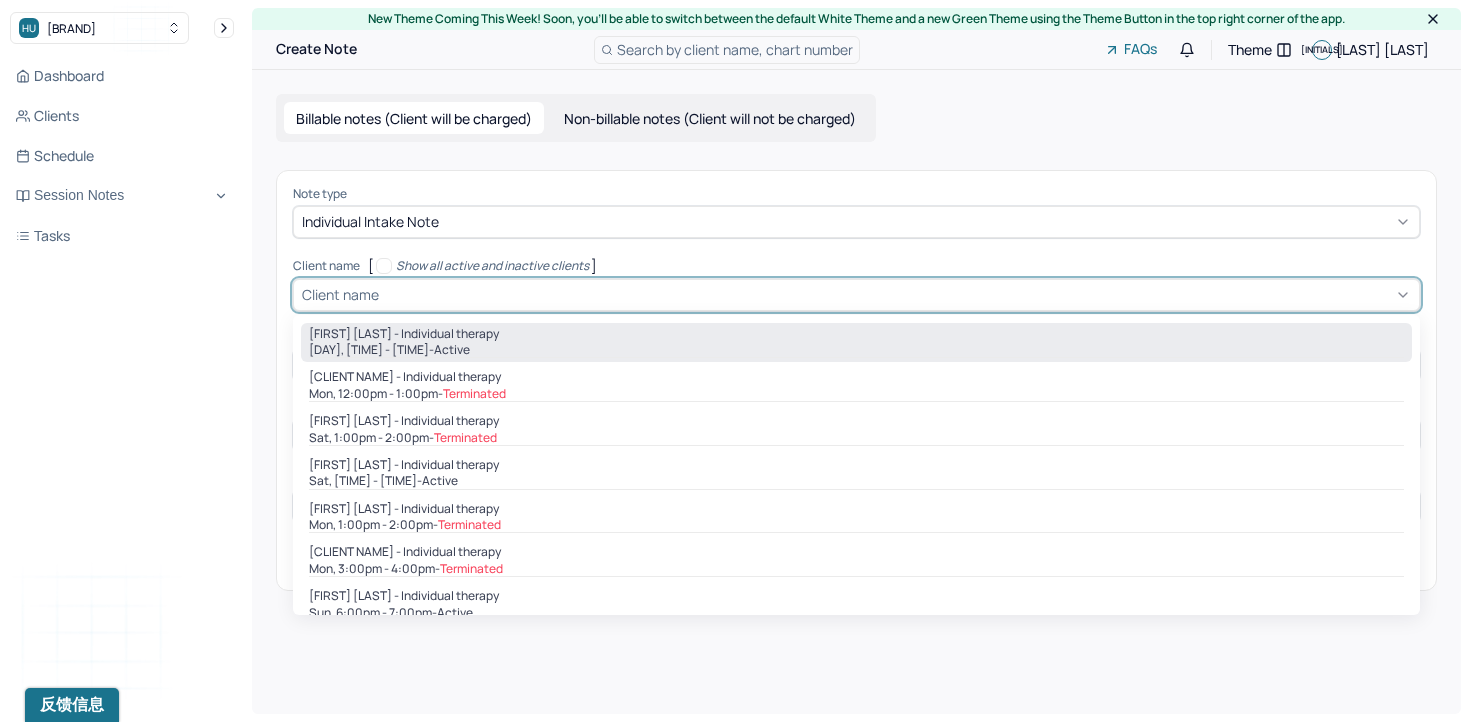 click on "active" at bounding box center [452, 350] 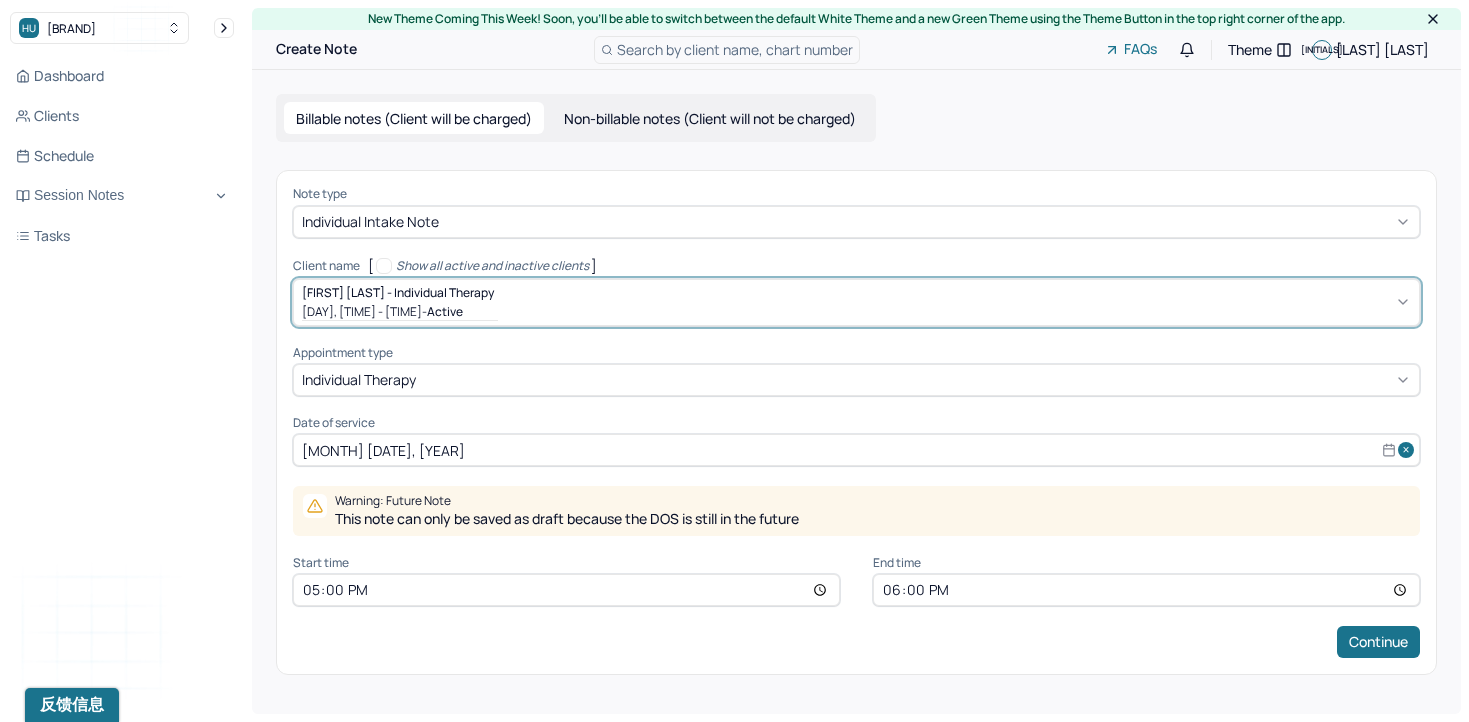 click on "[MONTH] [DATE], [YEAR]" at bounding box center [856, 450] 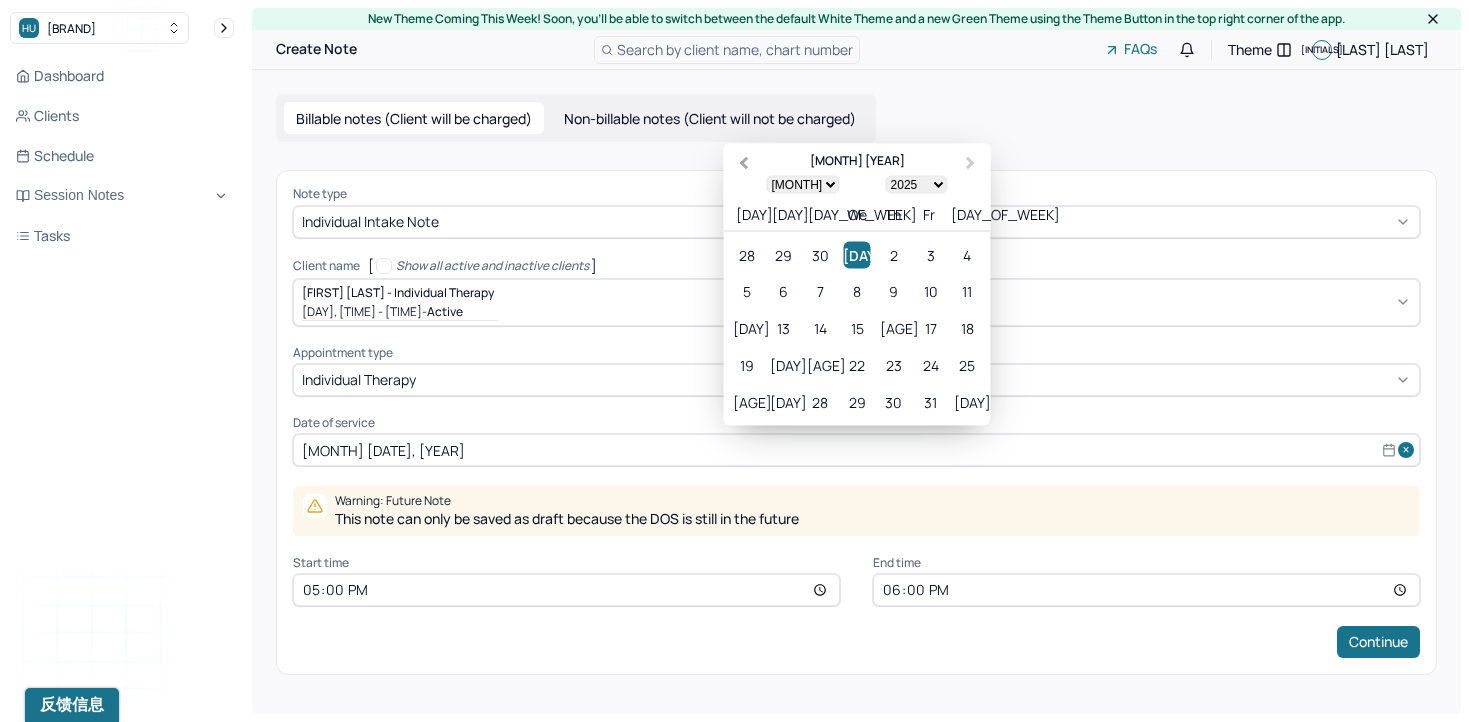 click on "[DATE]" at bounding box center [742, 165] 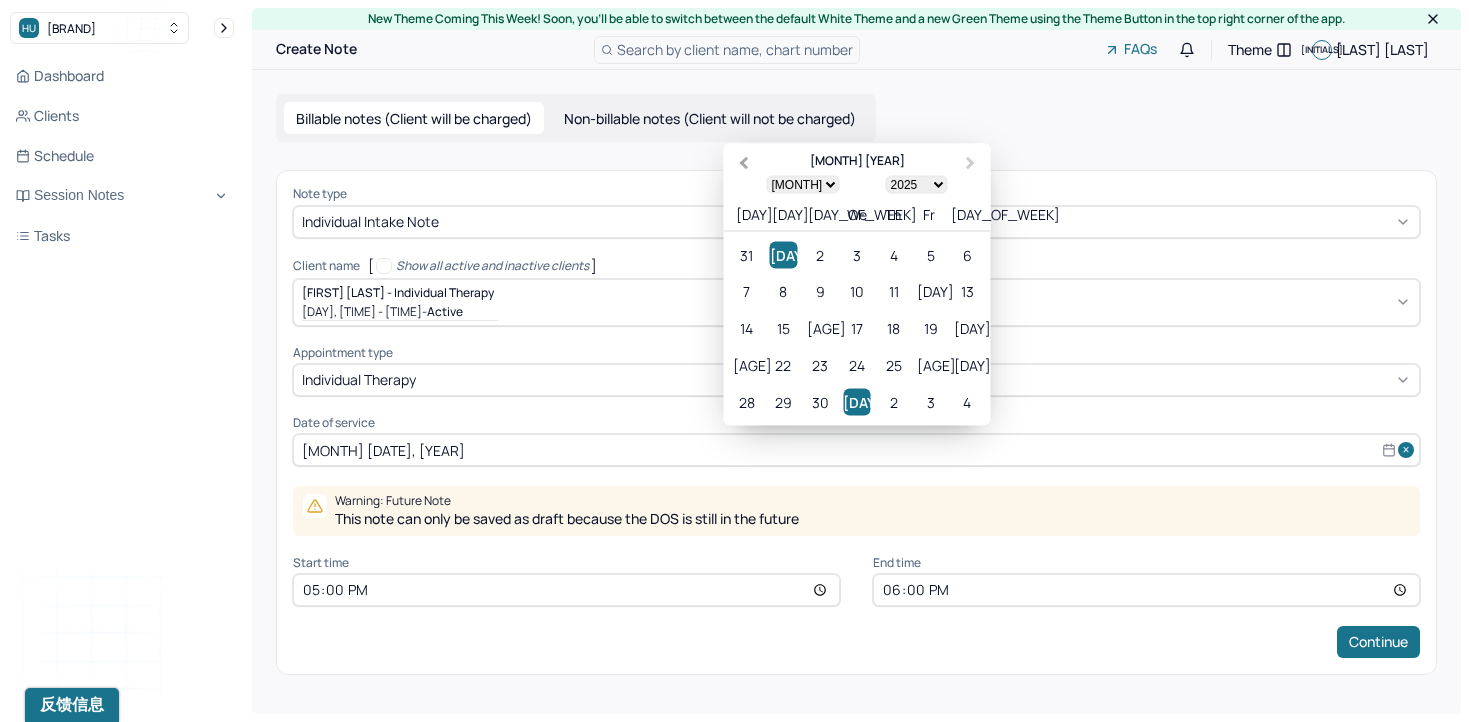 click on "[DATE]" at bounding box center [742, 165] 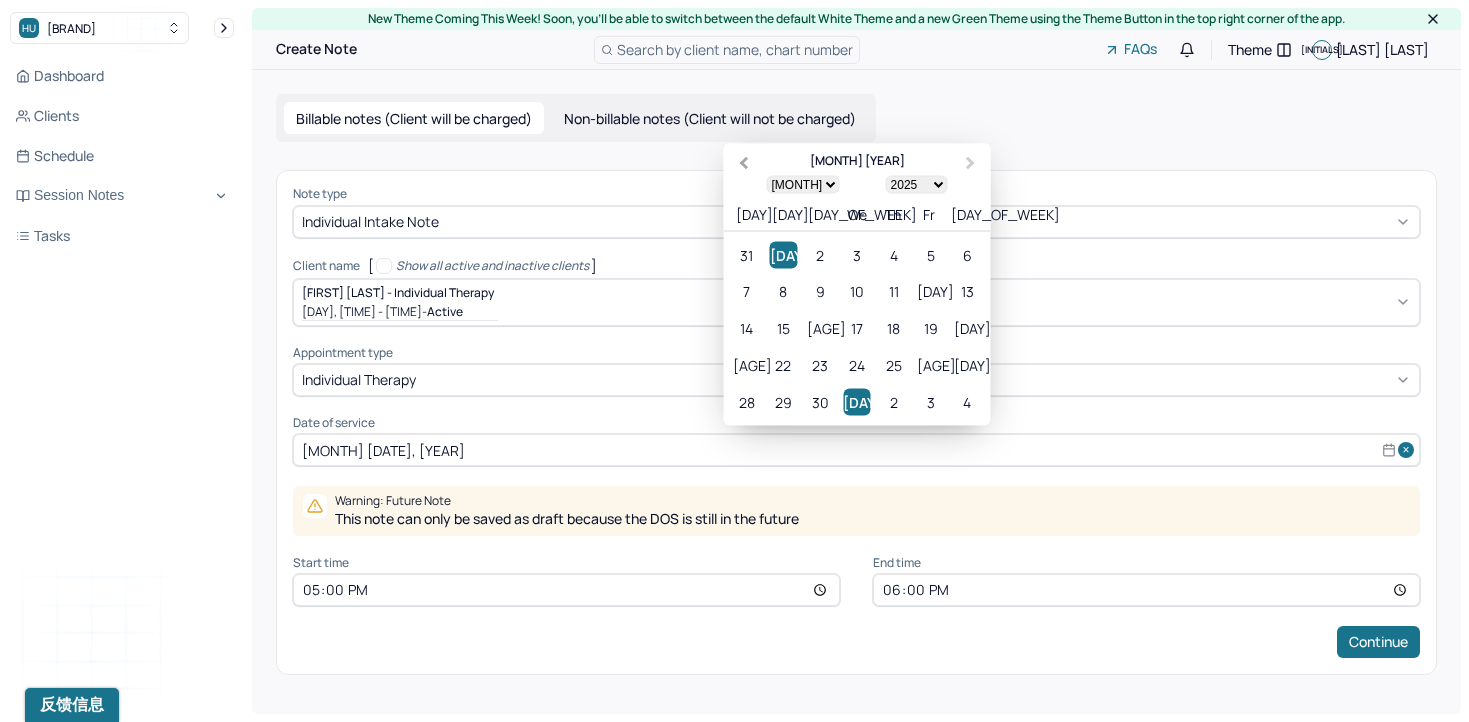 select on "7" 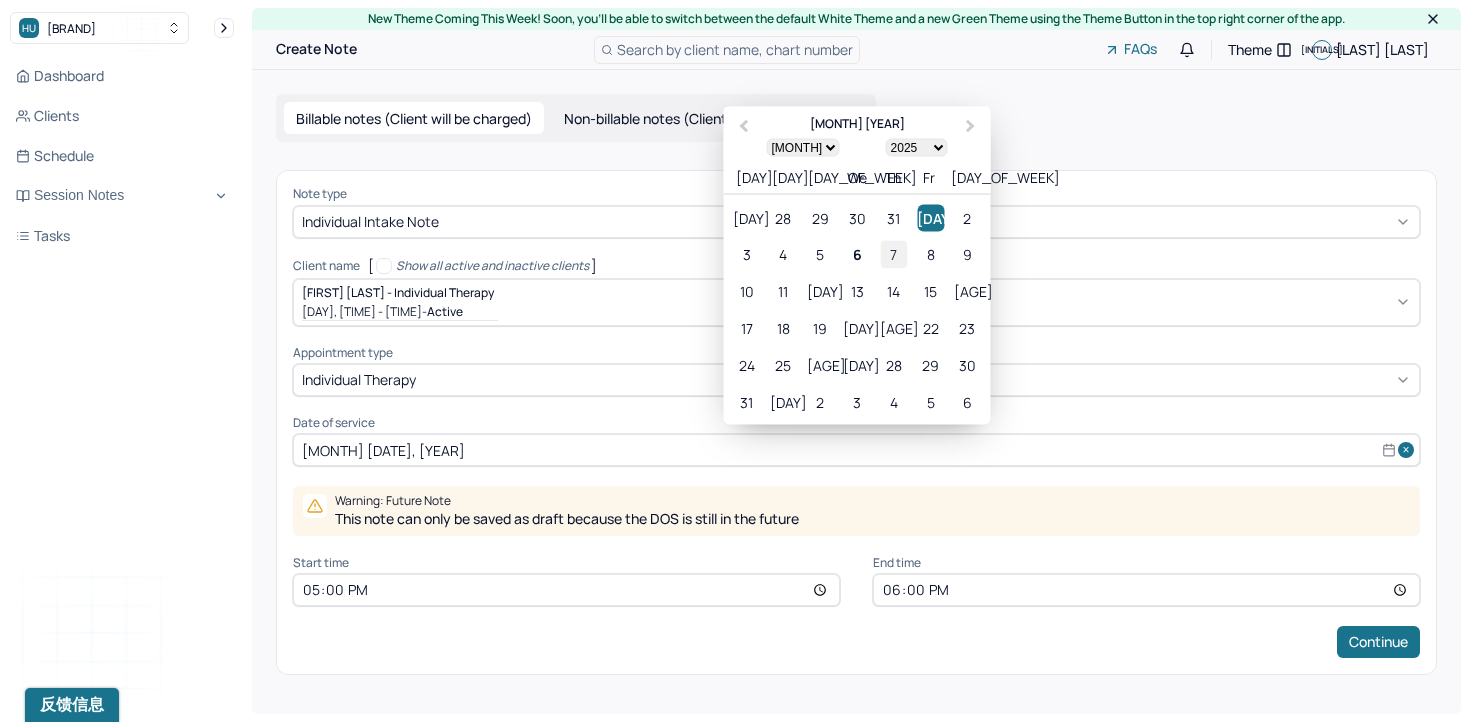 click on "7" at bounding box center (893, 254) 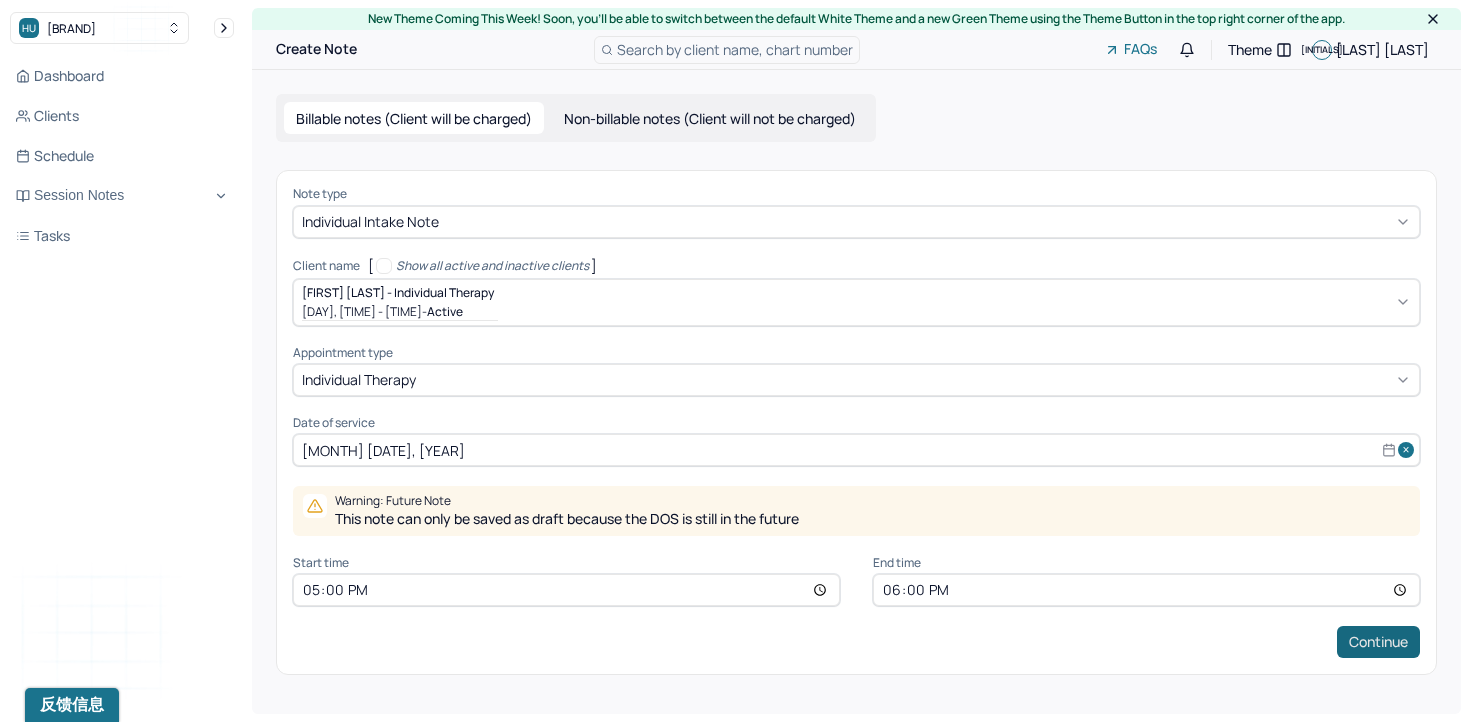 click on "Continue" at bounding box center (1378, 642) 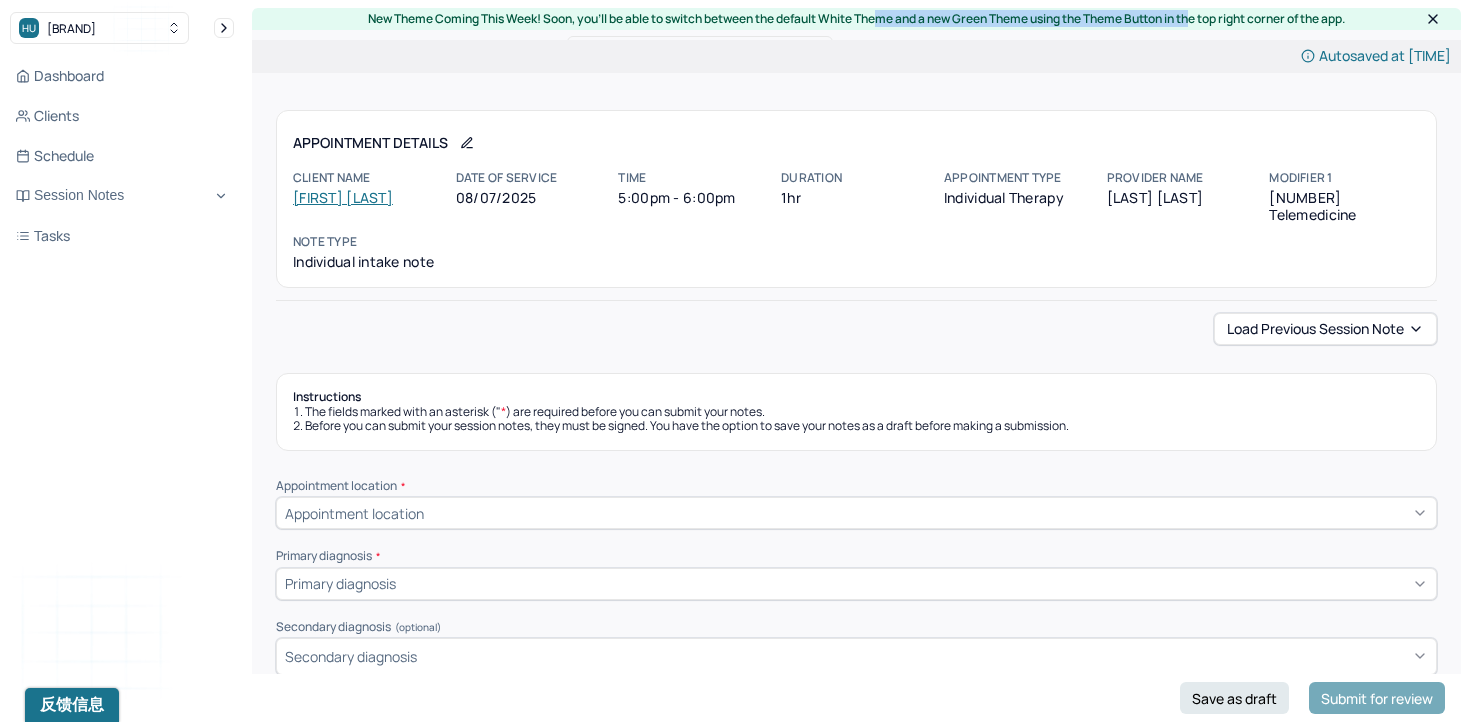 drag, startPoint x: 875, startPoint y: 23, endPoint x: 1191, endPoint y: 24, distance: 316.0016 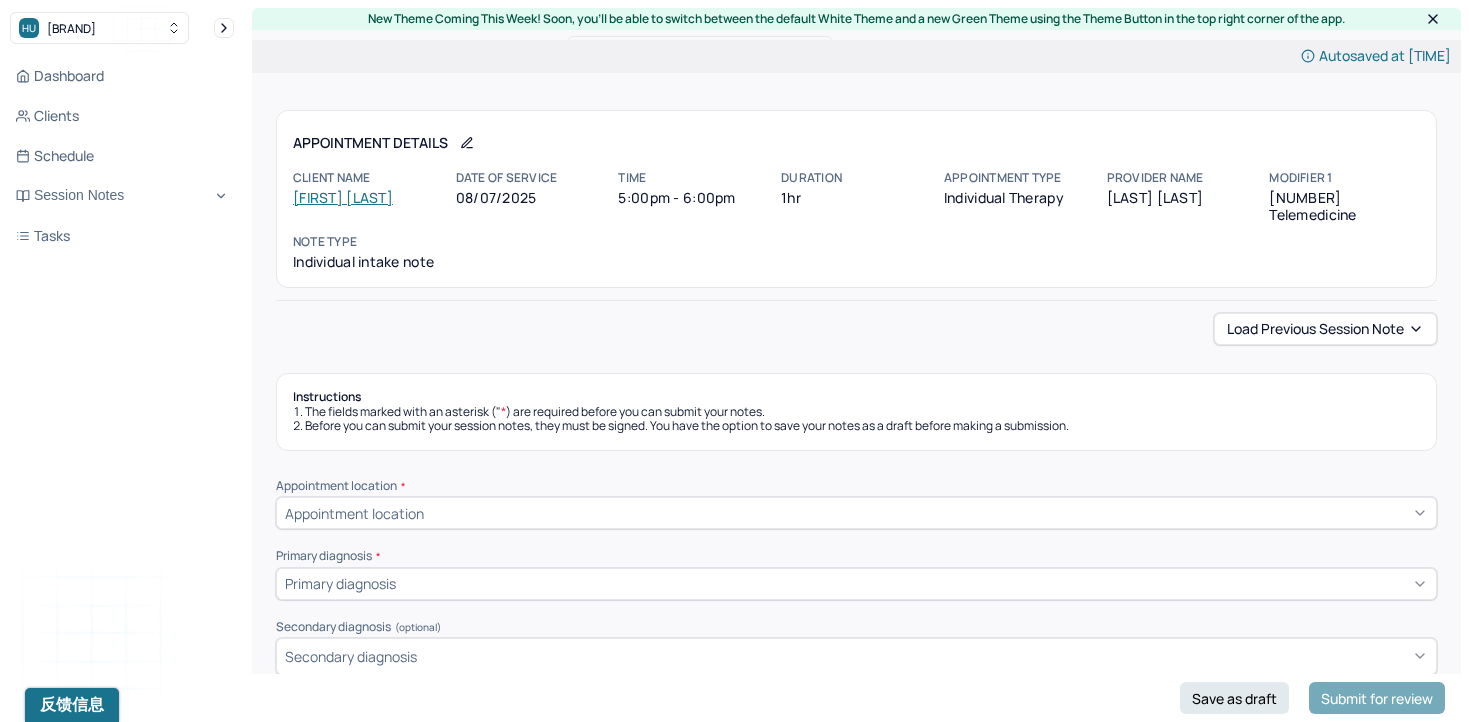 click on "Autosaved at [TIME]" at bounding box center (856, 56) 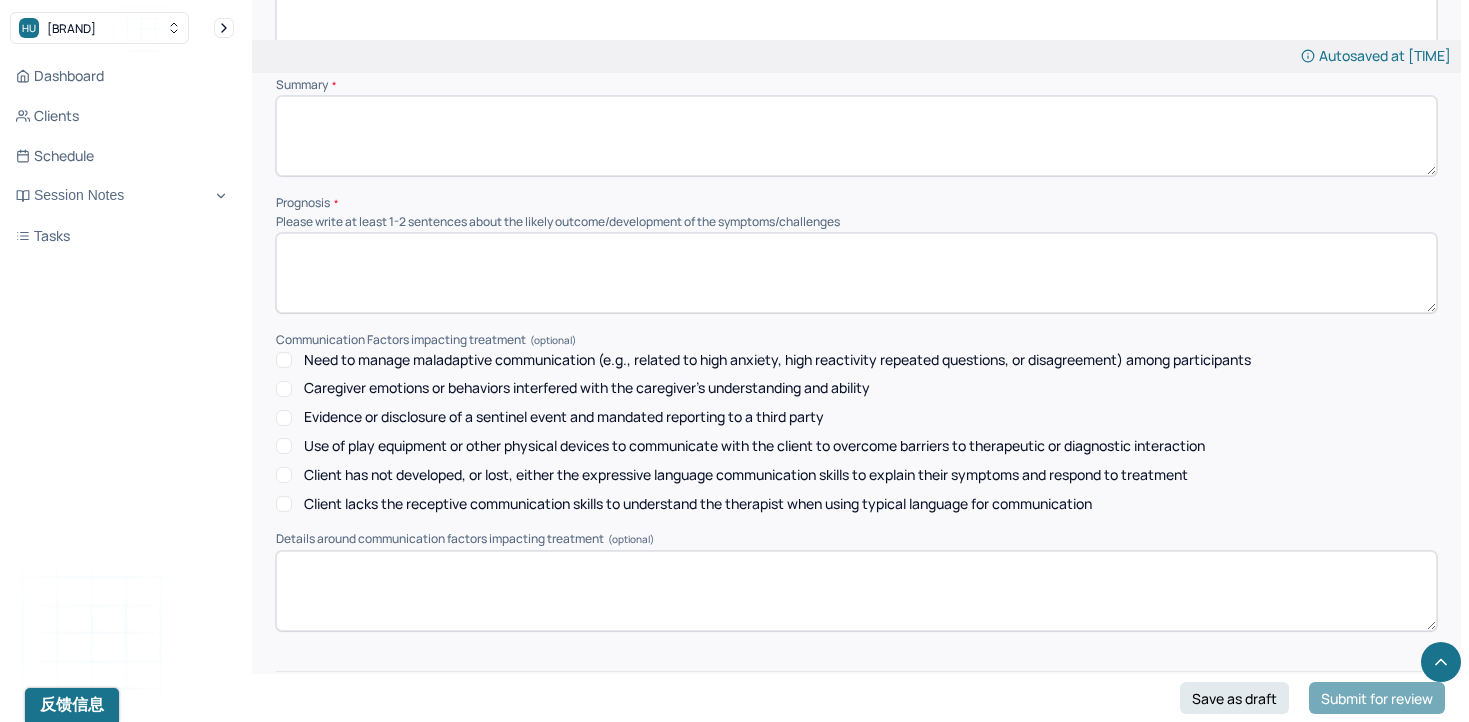 scroll, scrollTop: 8016, scrollLeft: 0, axis: vertical 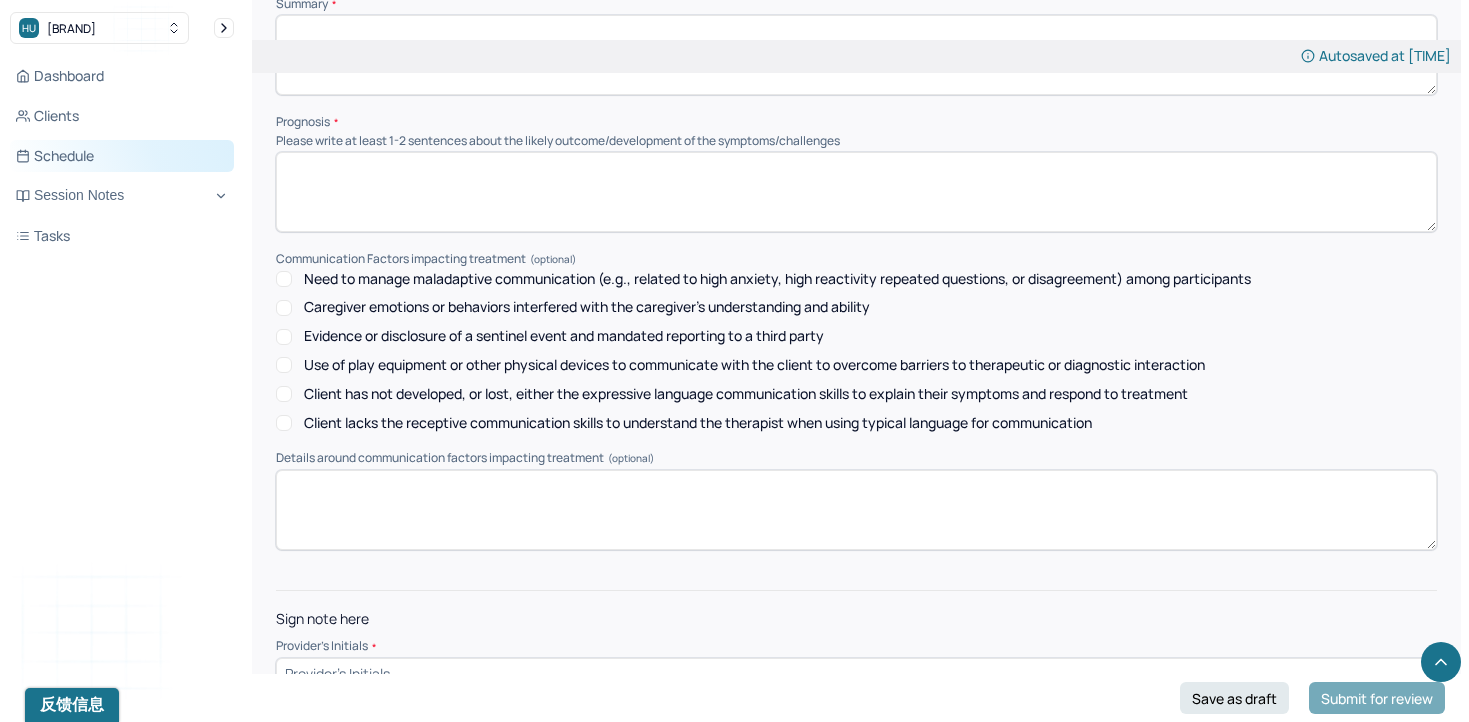 click on "Schedule" at bounding box center [122, 156] 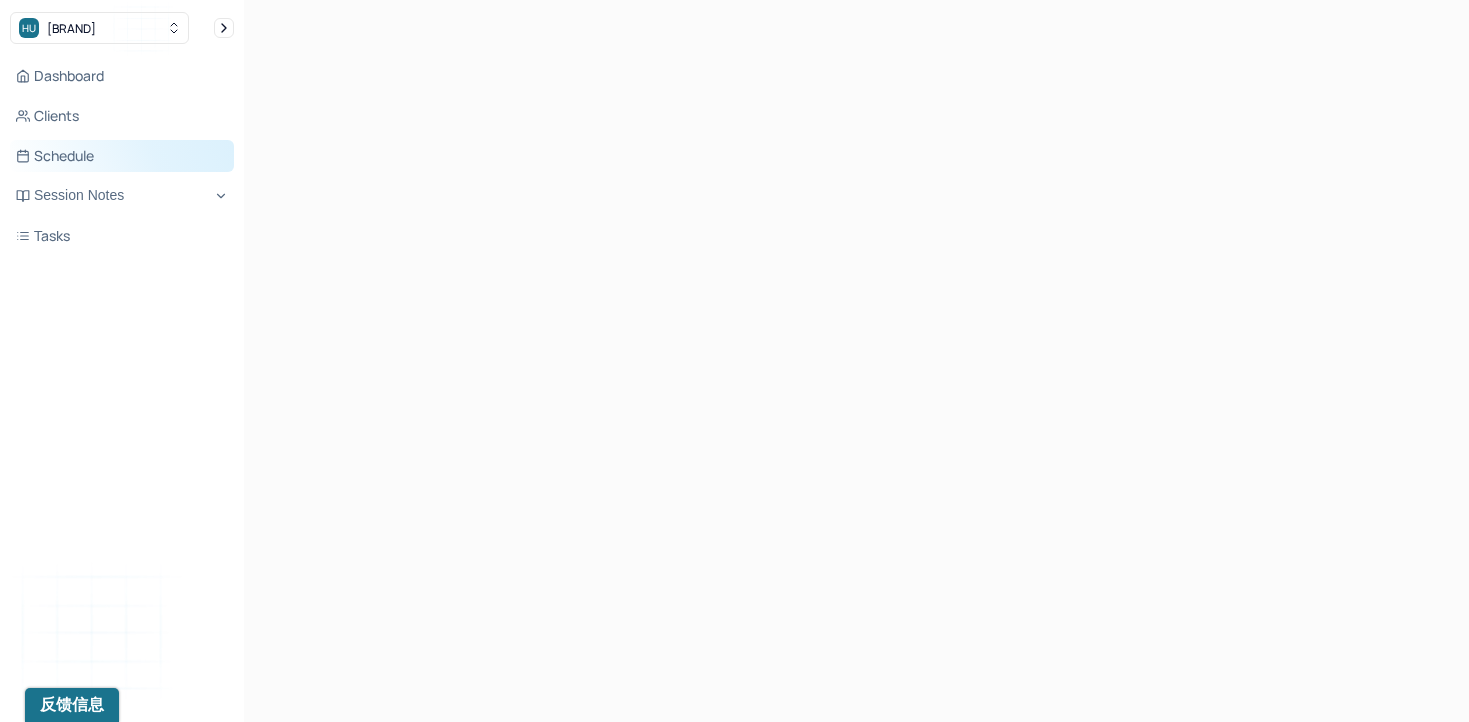 scroll, scrollTop: 0, scrollLeft: 0, axis: both 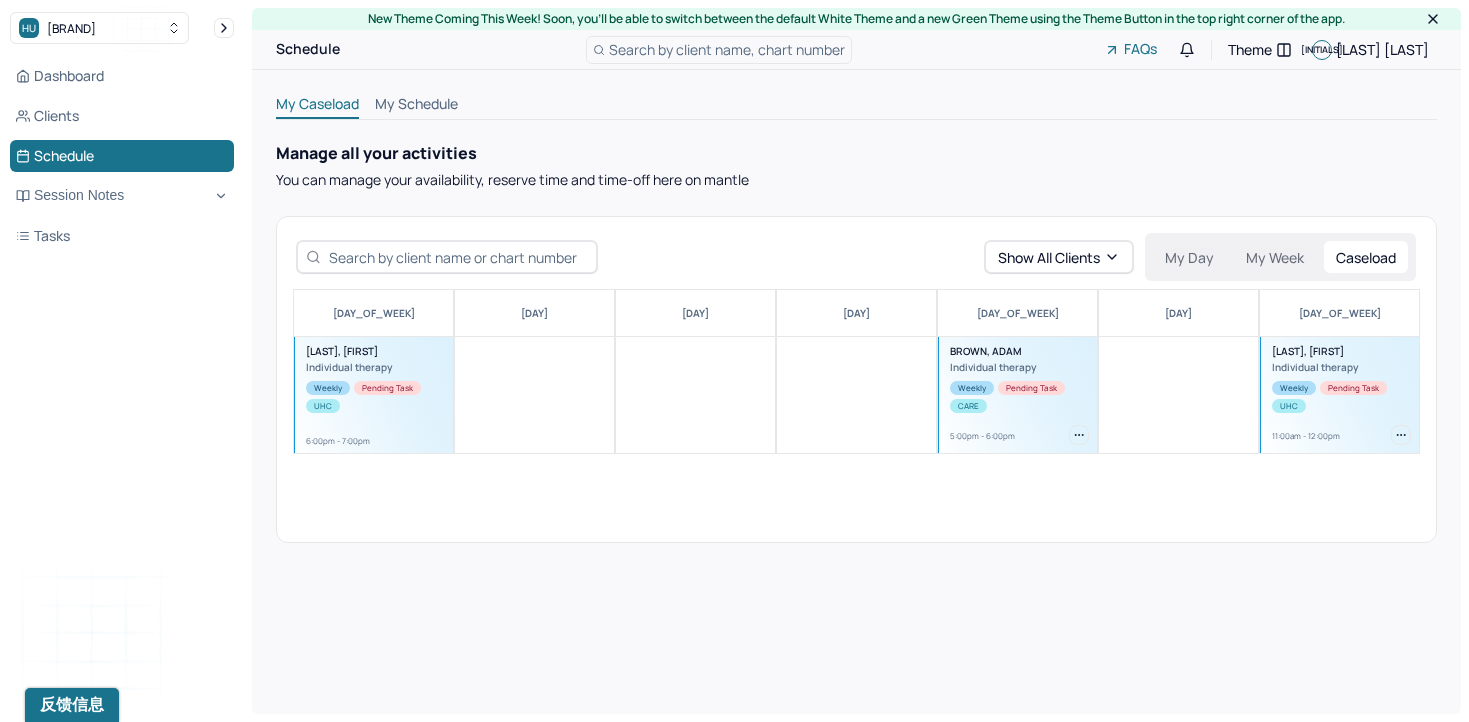 click on "My Caseload My Schedule" at bounding box center [856, 107] 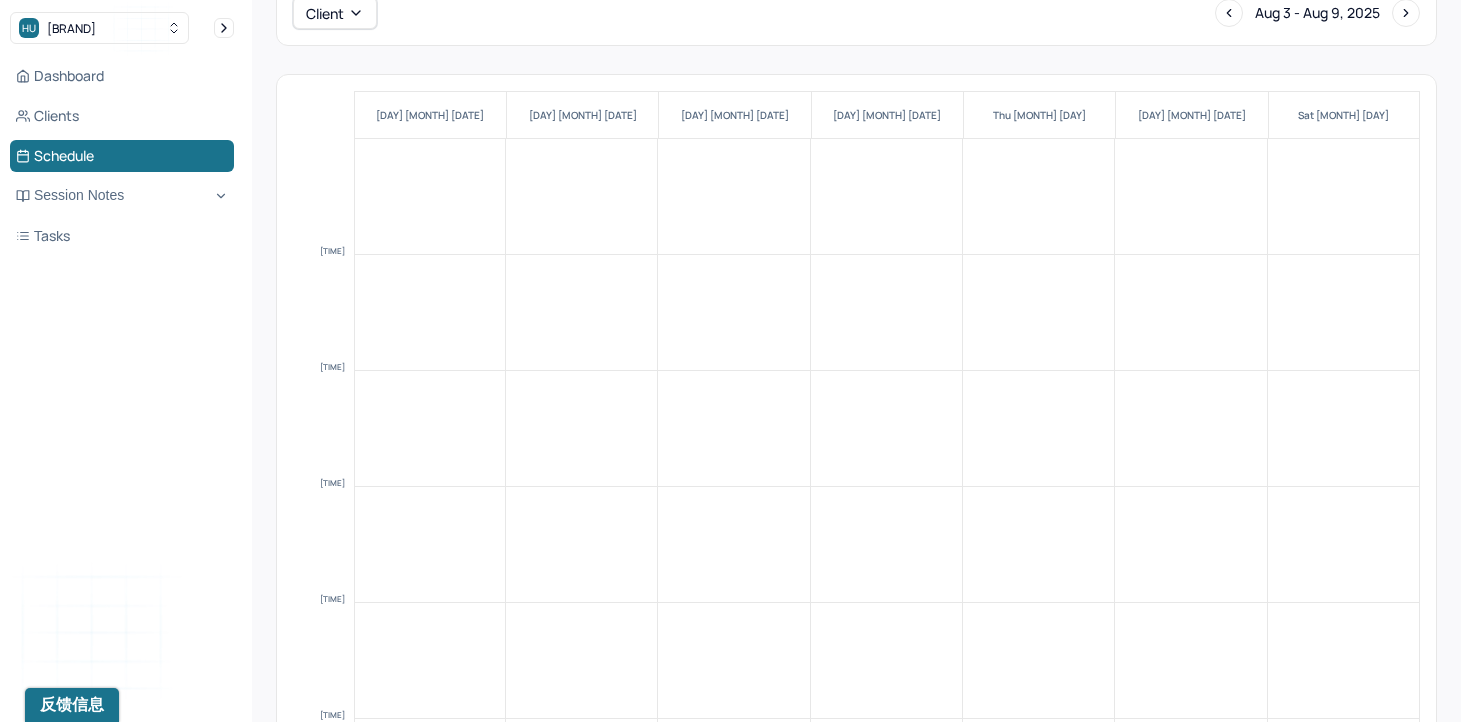scroll, scrollTop: 0, scrollLeft: 0, axis: both 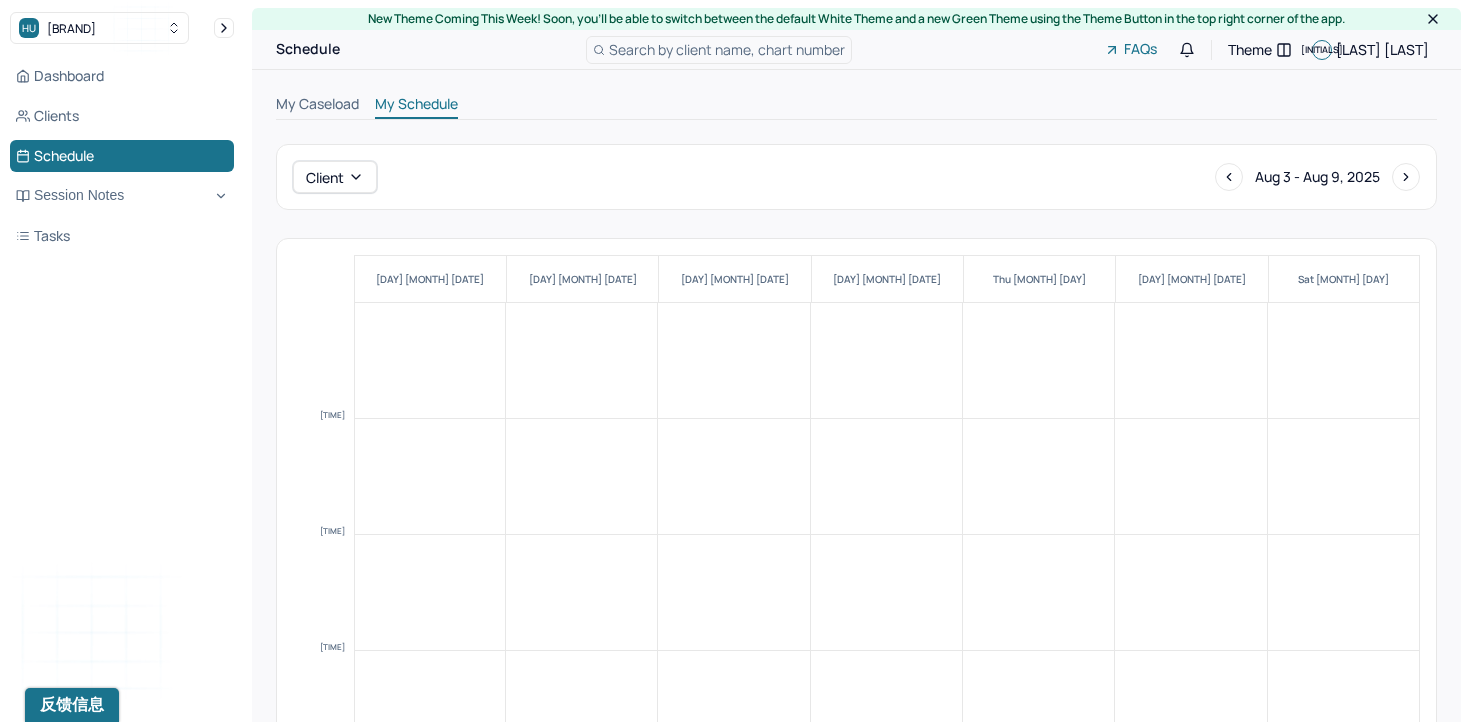 click on "My Caseload" at bounding box center [317, 106] 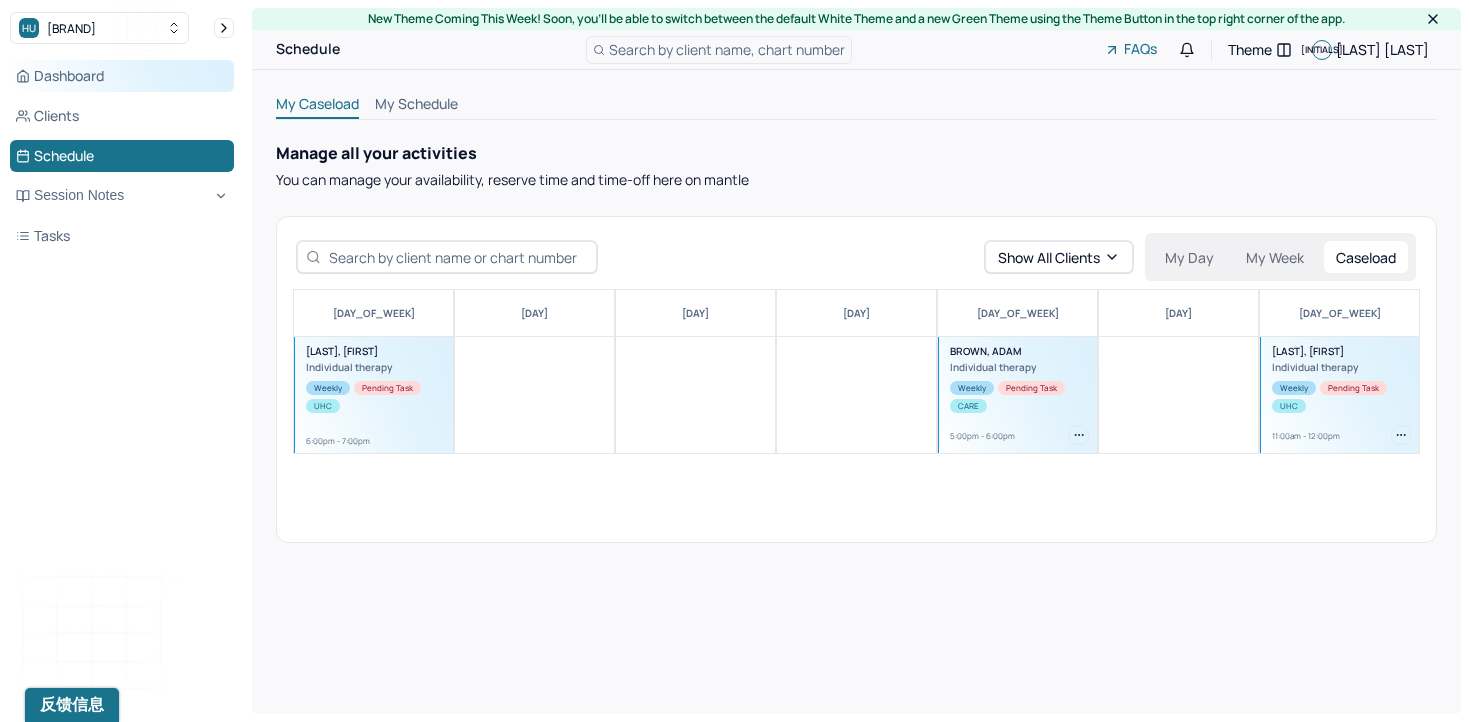 click on "Dashboard" at bounding box center [122, 76] 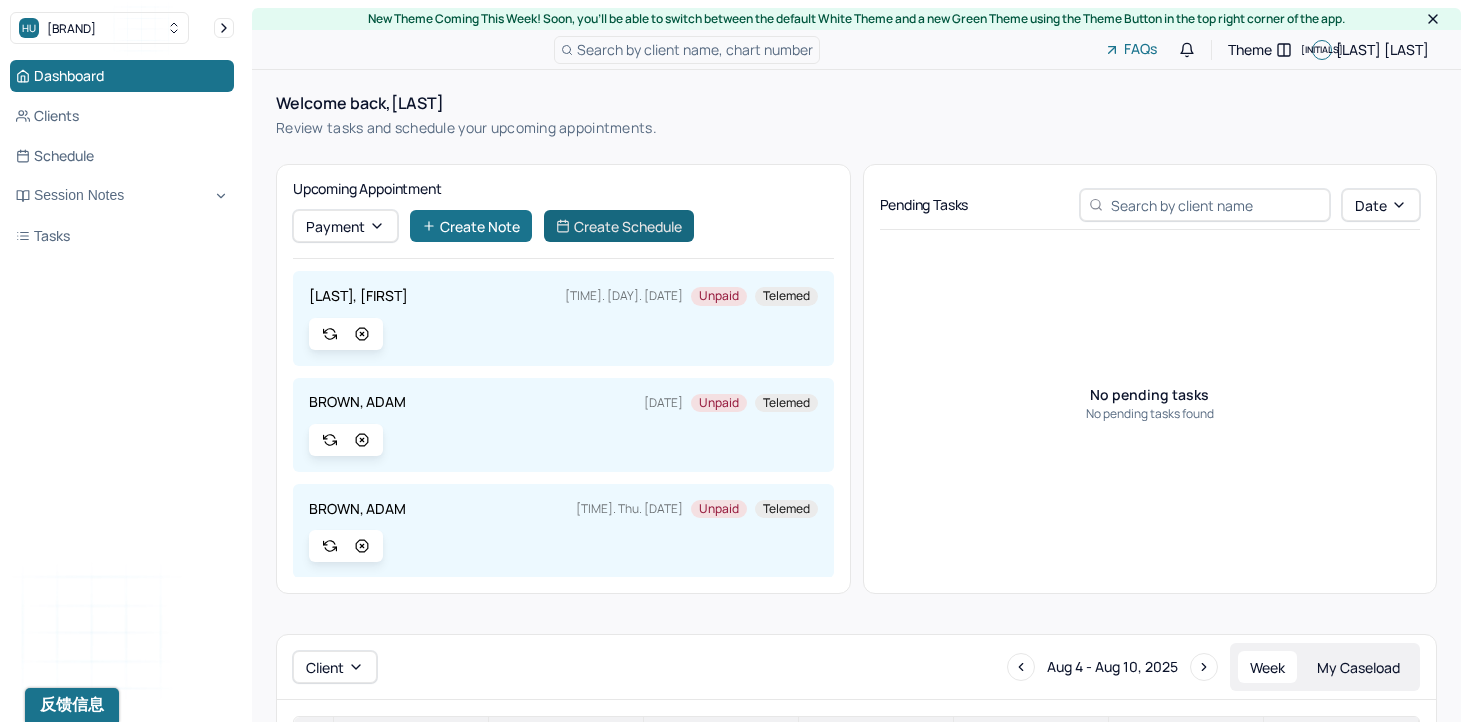 click on "Create Schedule" at bounding box center (619, 226) 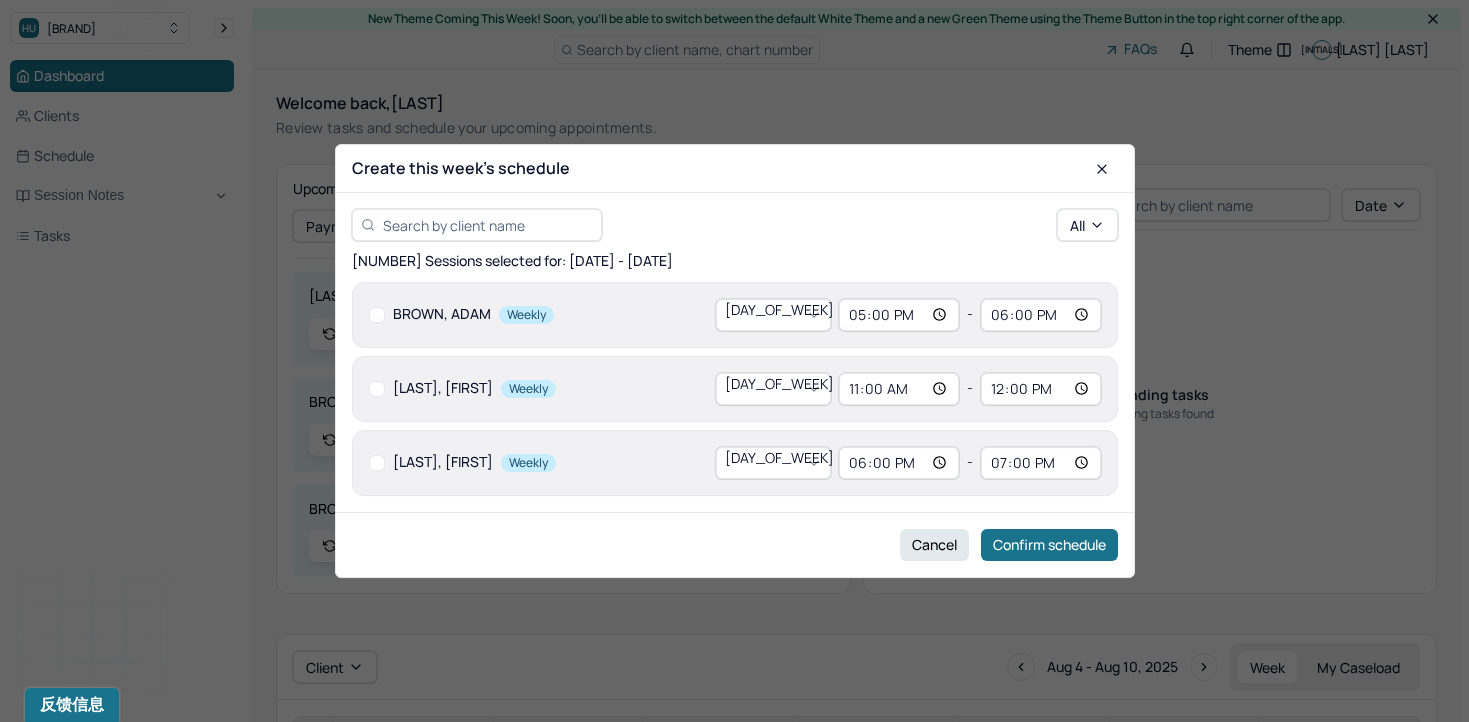 click at bounding box center [377, 315] 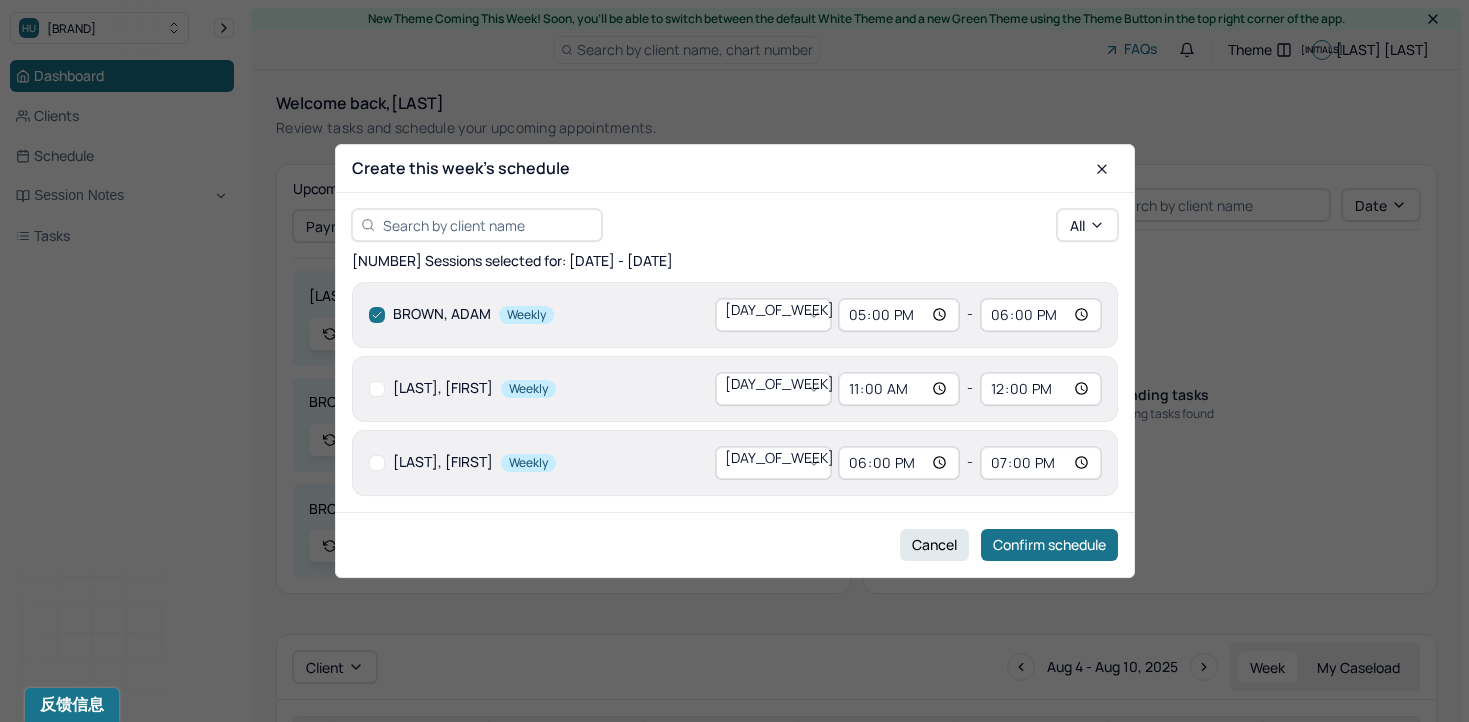checkbox on "true" 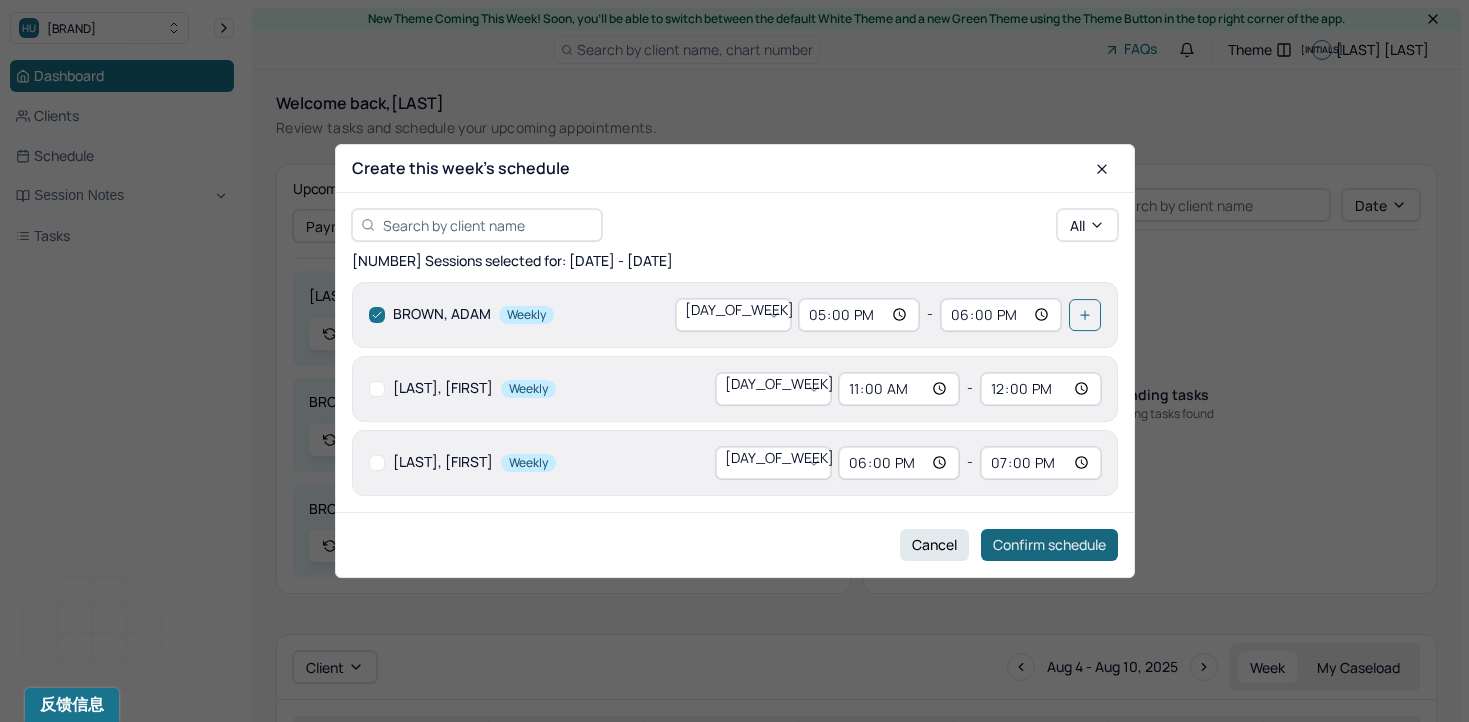 click on "Confirm schedule" at bounding box center (1049, 545) 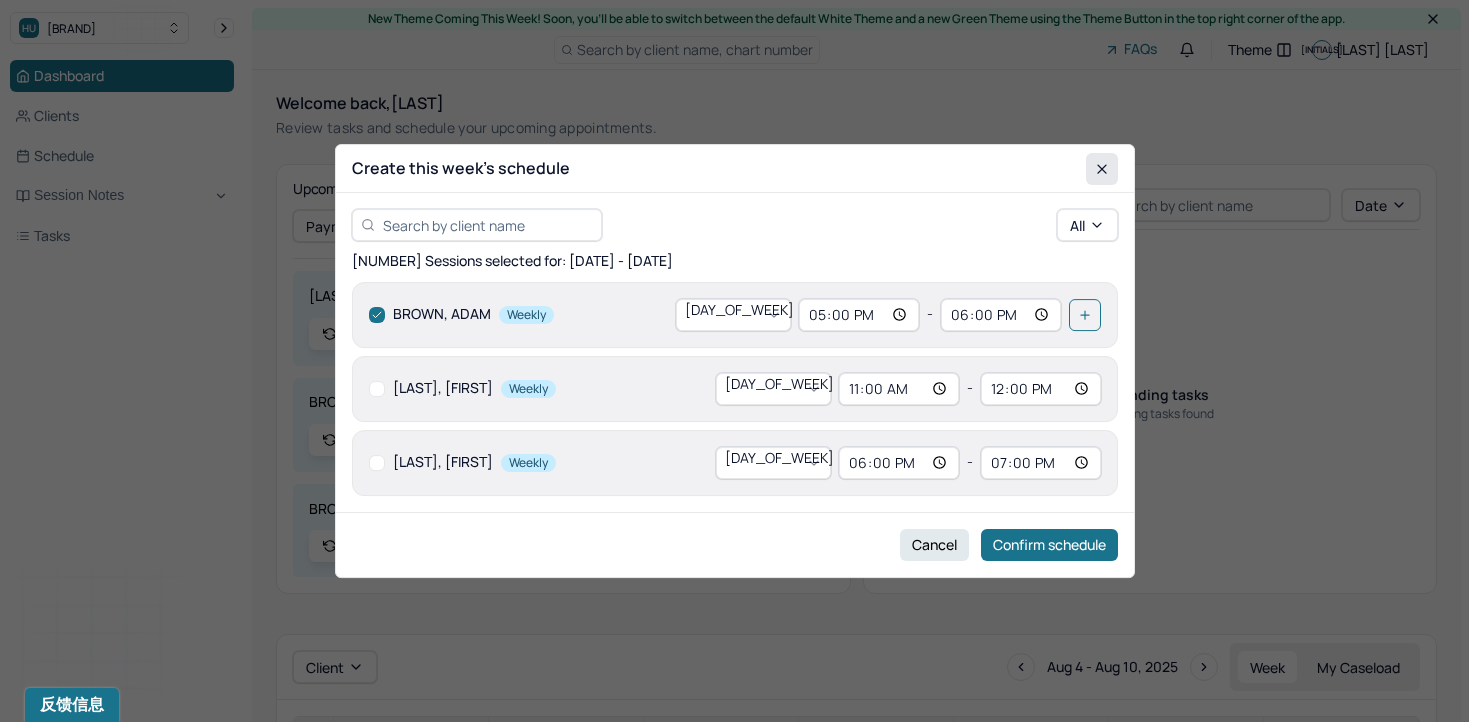 click 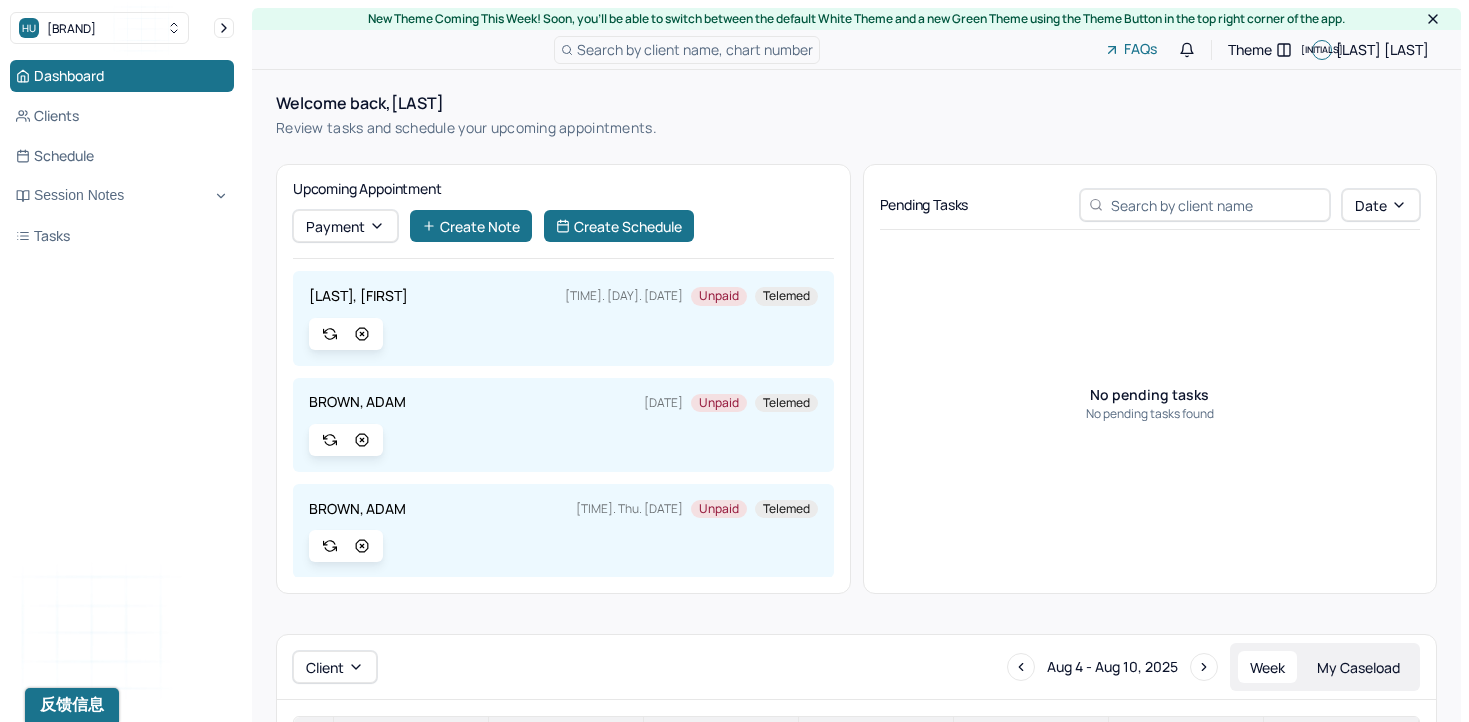 scroll, scrollTop: 12, scrollLeft: 0, axis: vertical 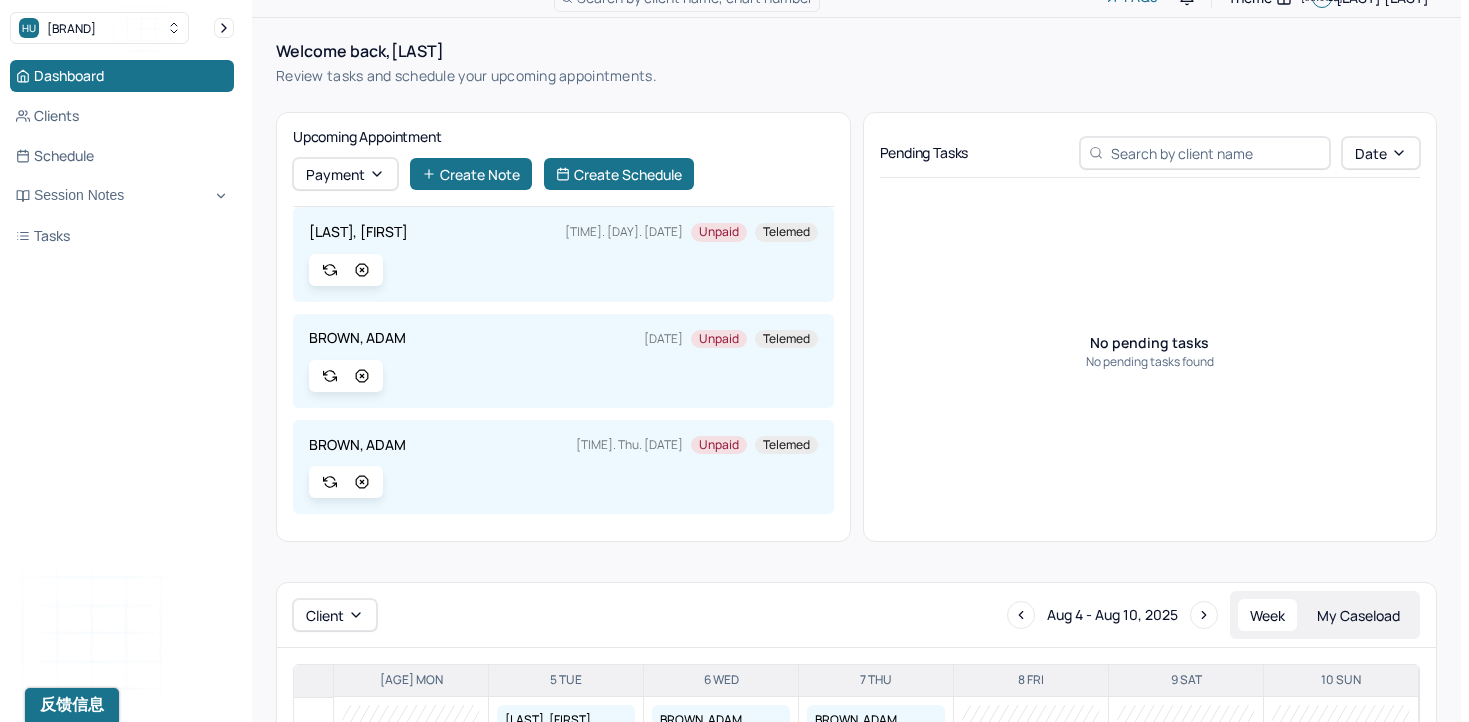 drag, startPoint x: 367, startPoint y: 372, endPoint x: 215, endPoint y: -11, distance: 412.05945 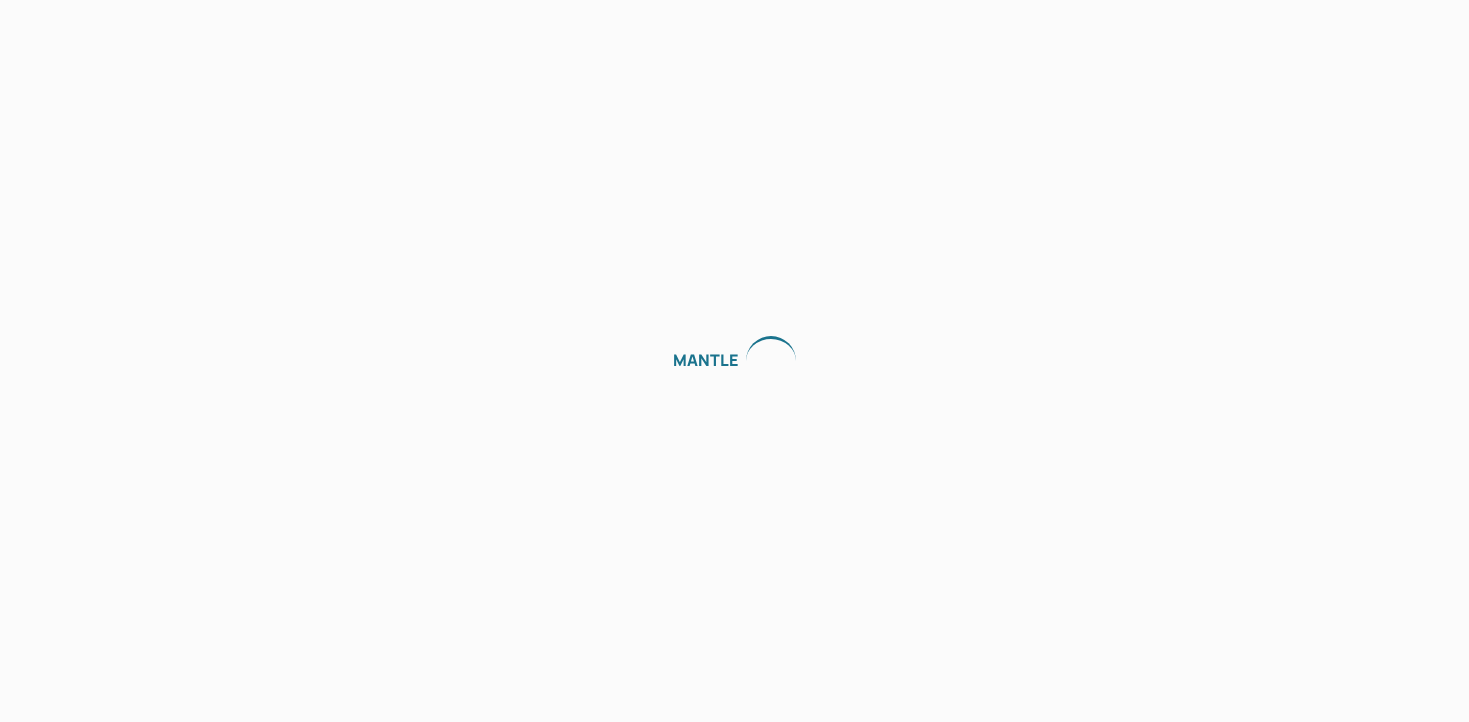 scroll, scrollTop: 0, scrollLeft: 0, axis: both 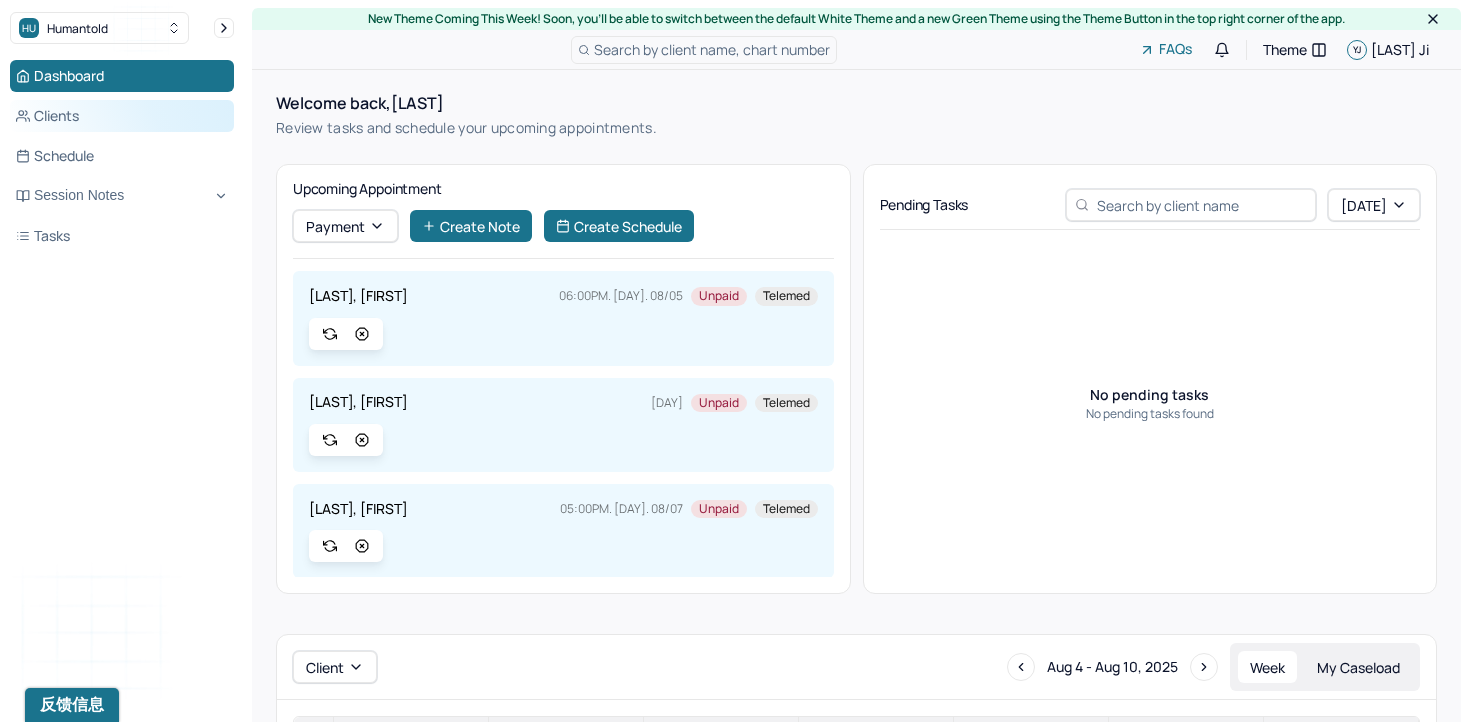 click on "Clients" at bounding box center [122, 116] 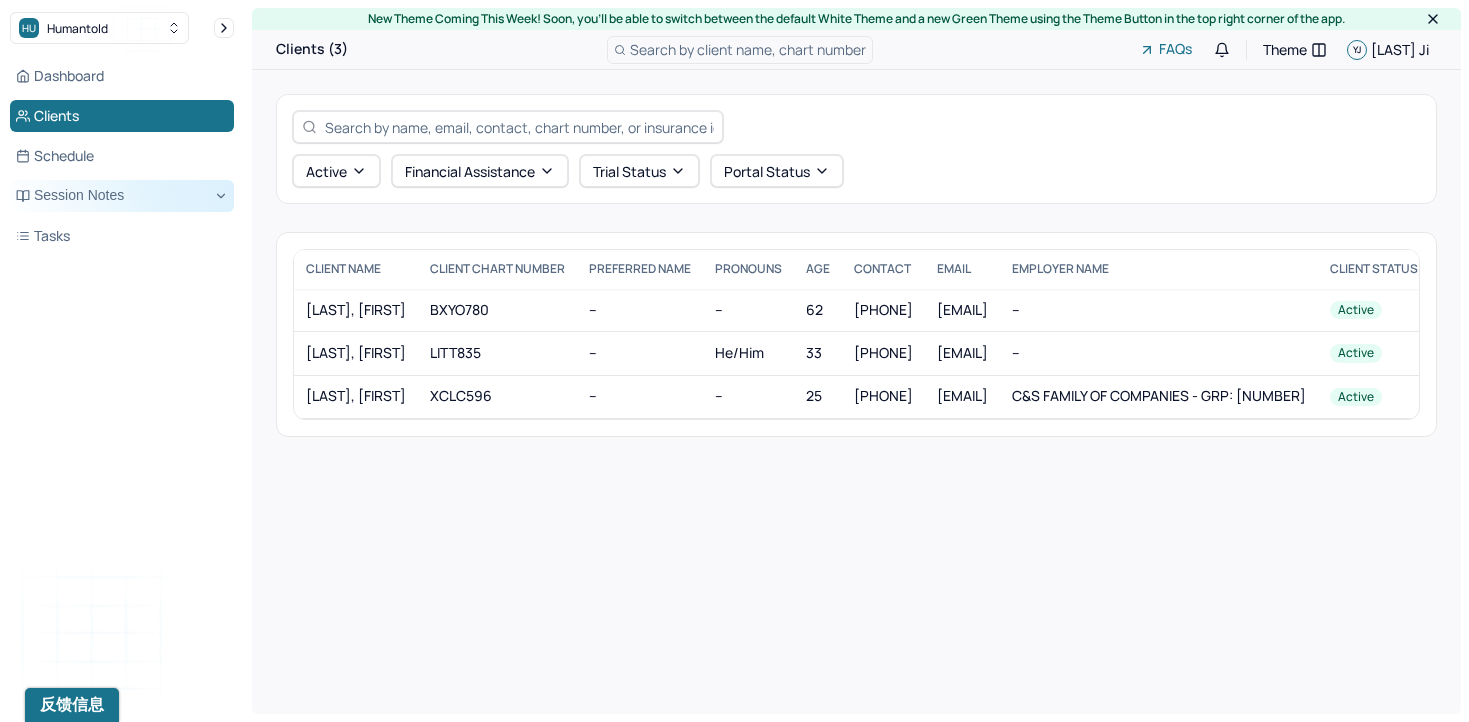 click on "Session Notes" at bounding box center (122, 196) 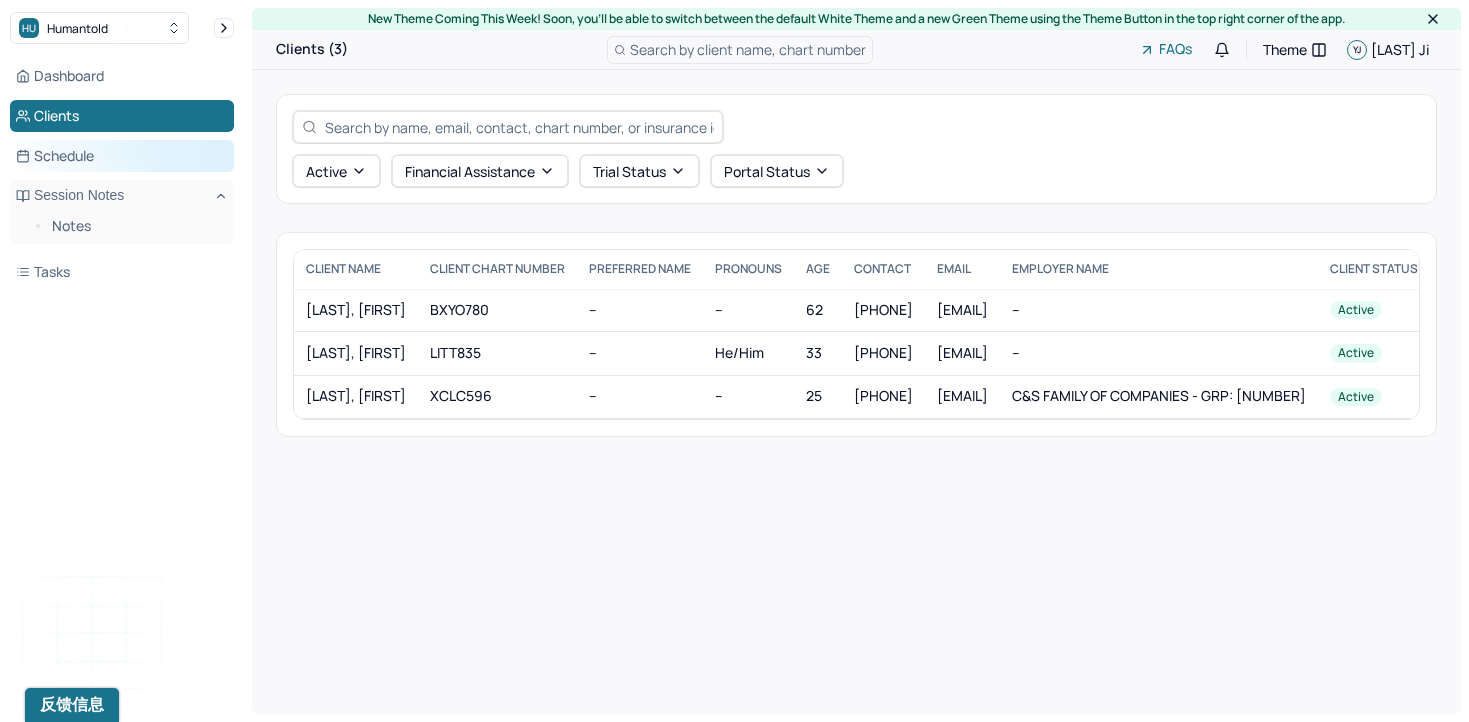 click on "Schedule" at bounding box center (122, 156) 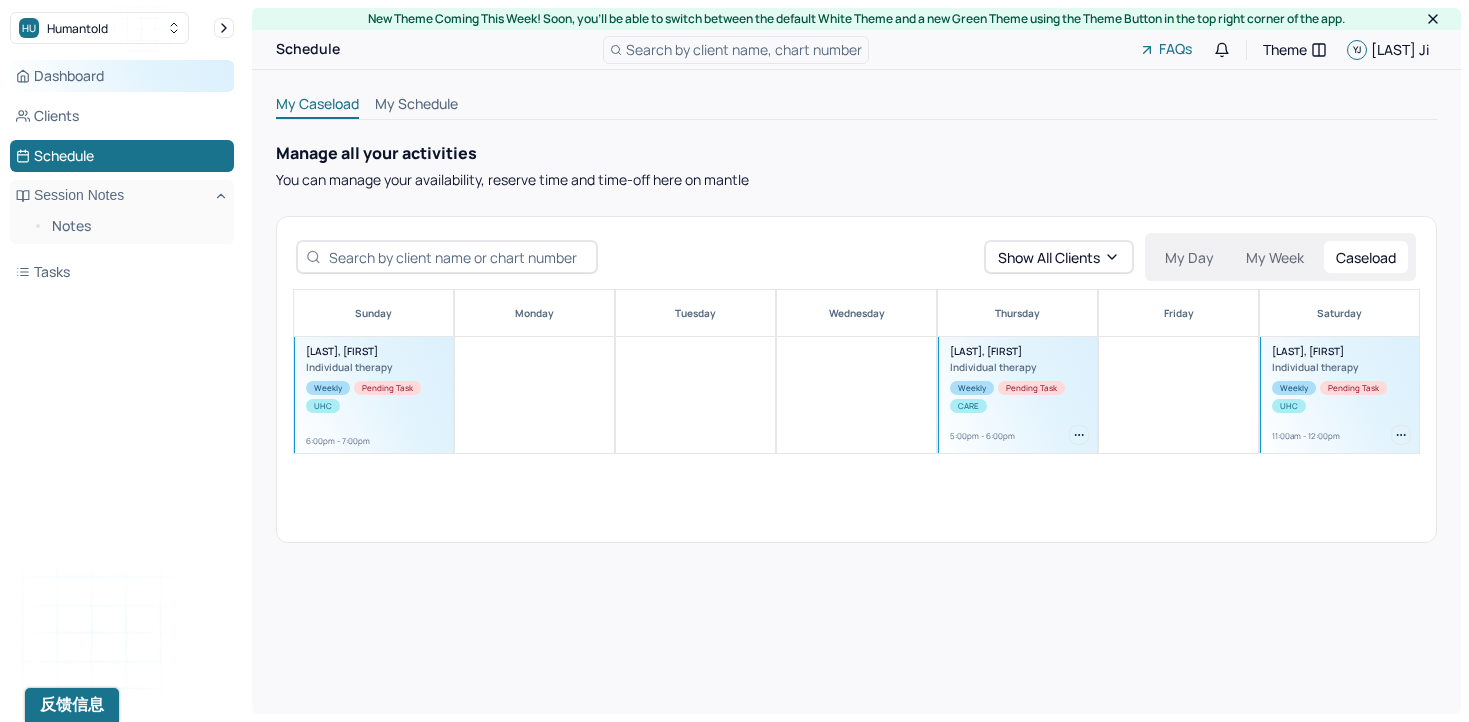 click on "Dashboard" at bounding box center [122, 76] 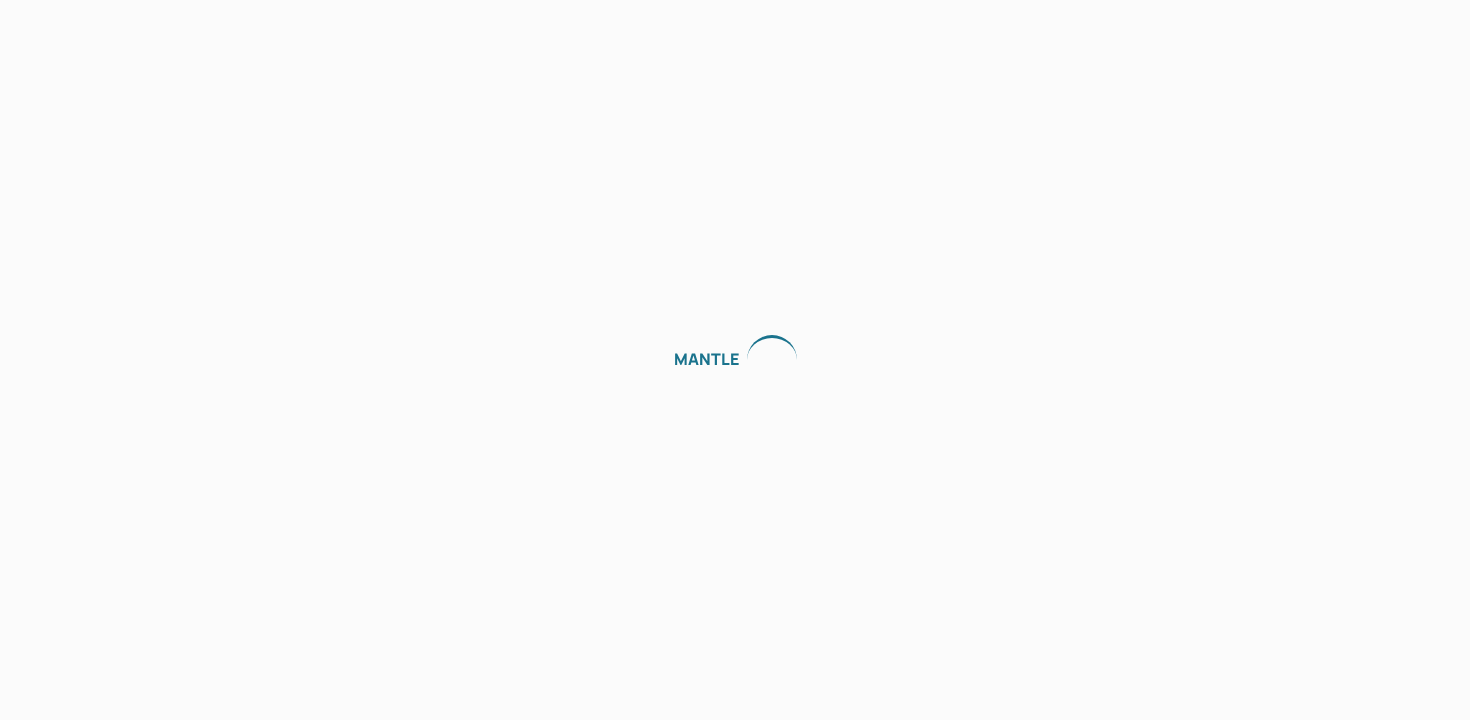 scroll, scrollTop: 0, scrollLeft: 0, axis: both 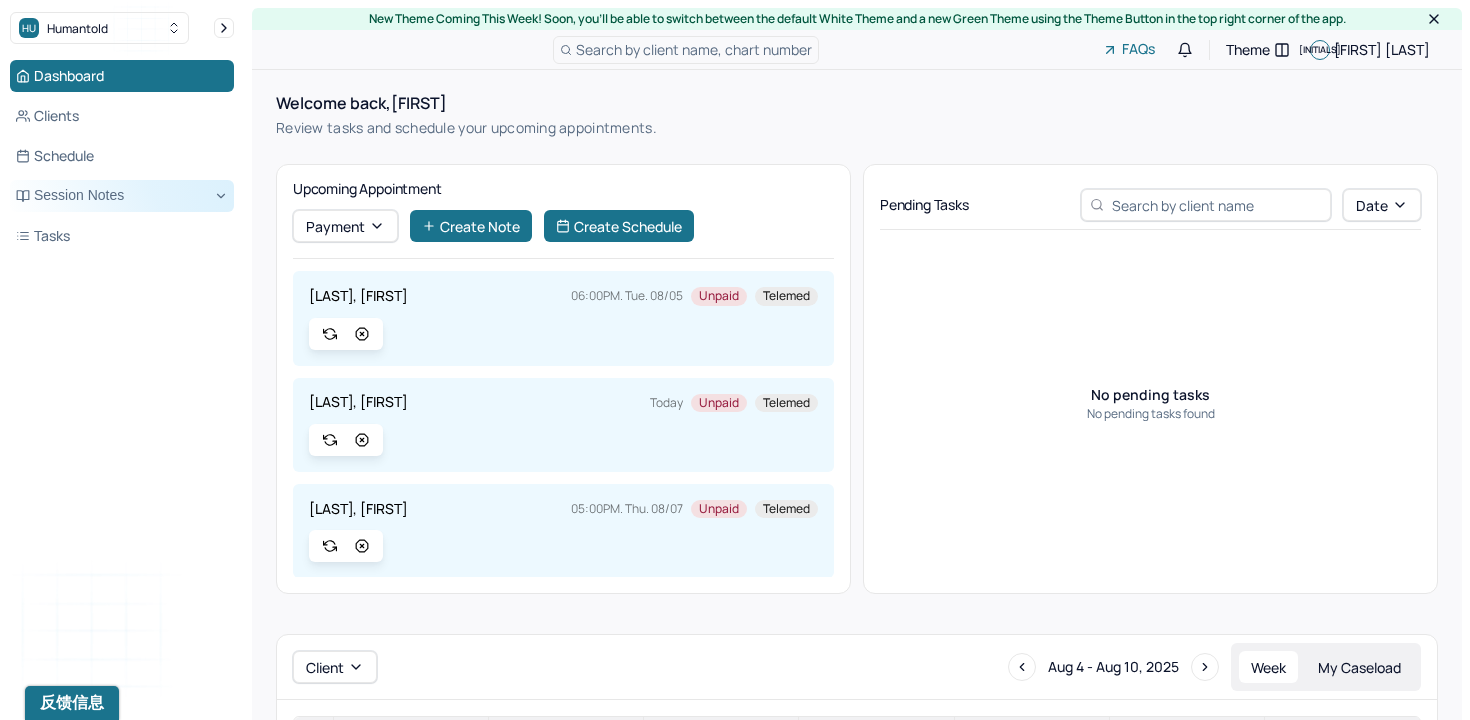 click on "Session Notes" at bounding box center [122, 196] 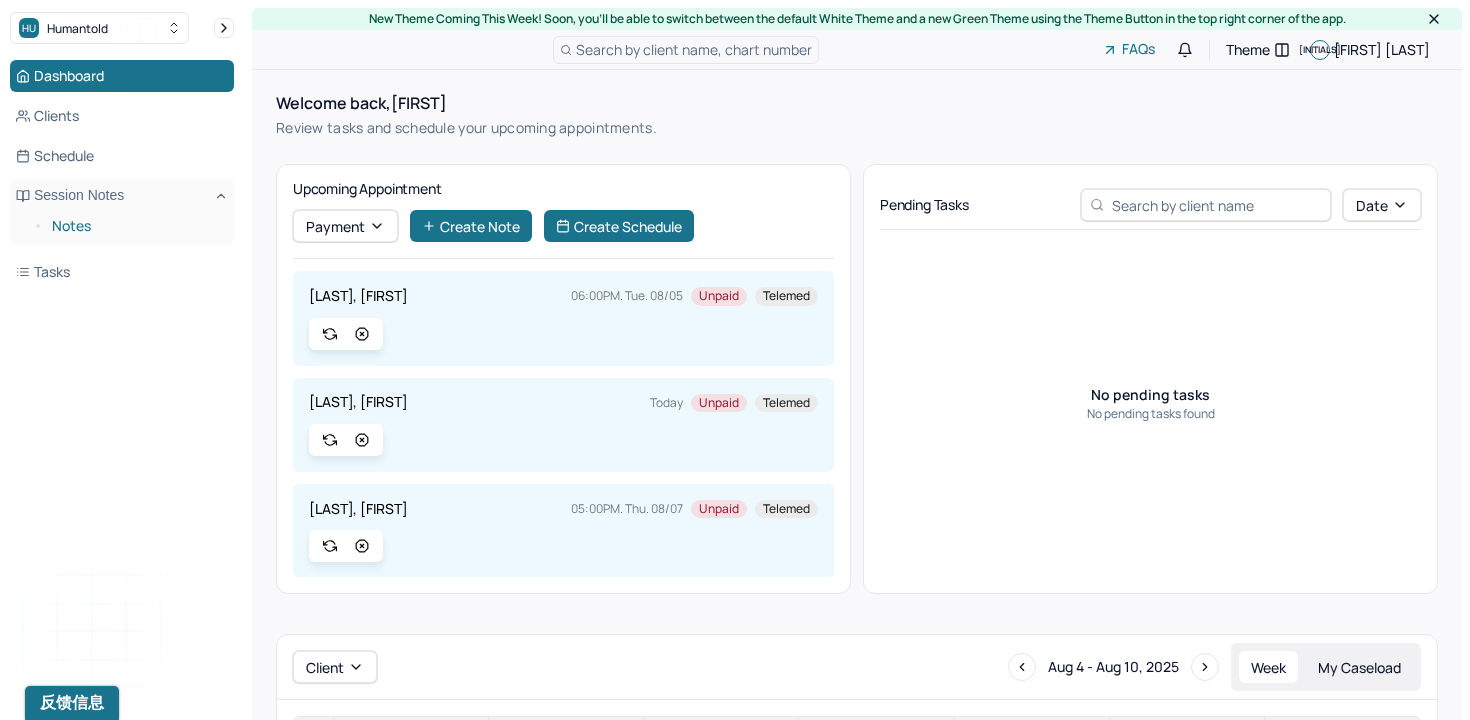 click on "Notes" at bounding box center [135, 226] 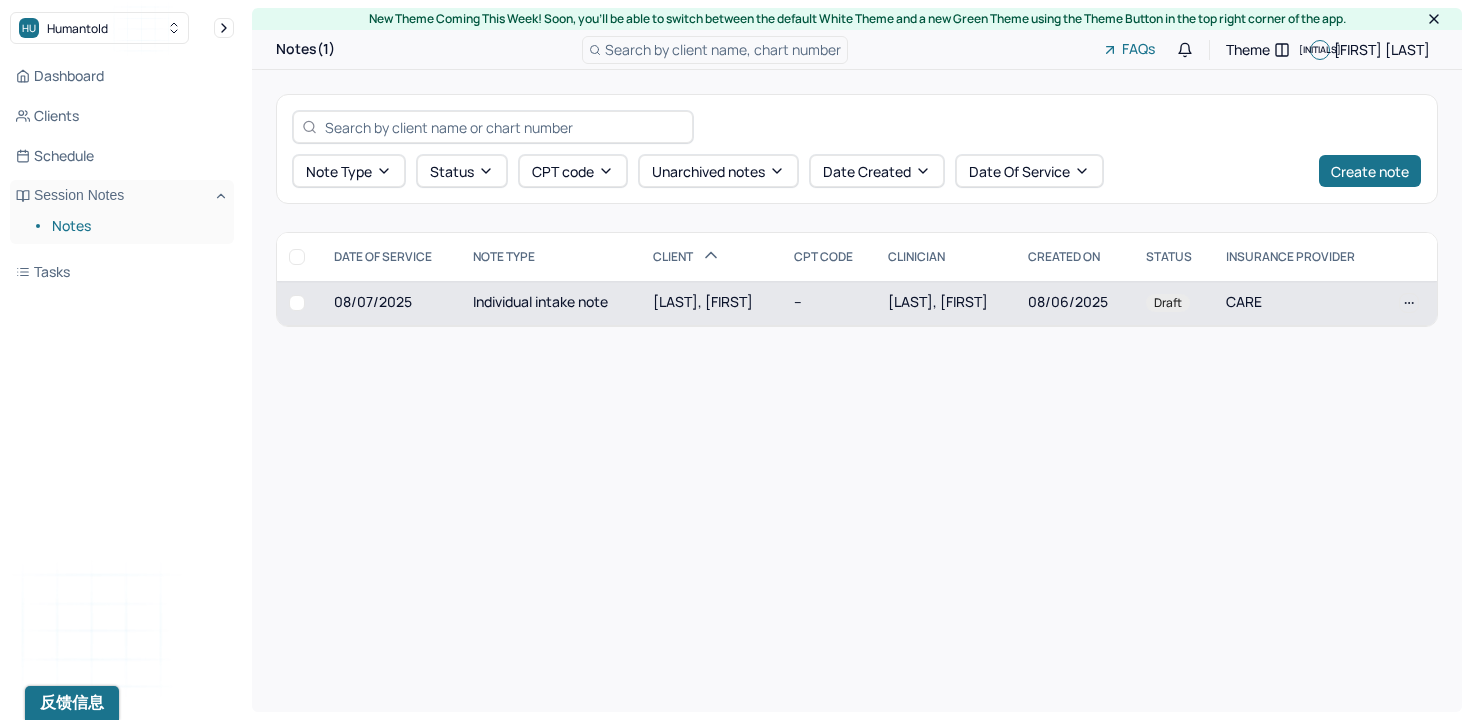 click on "08/07/2025" at bounding box center [391, 303] 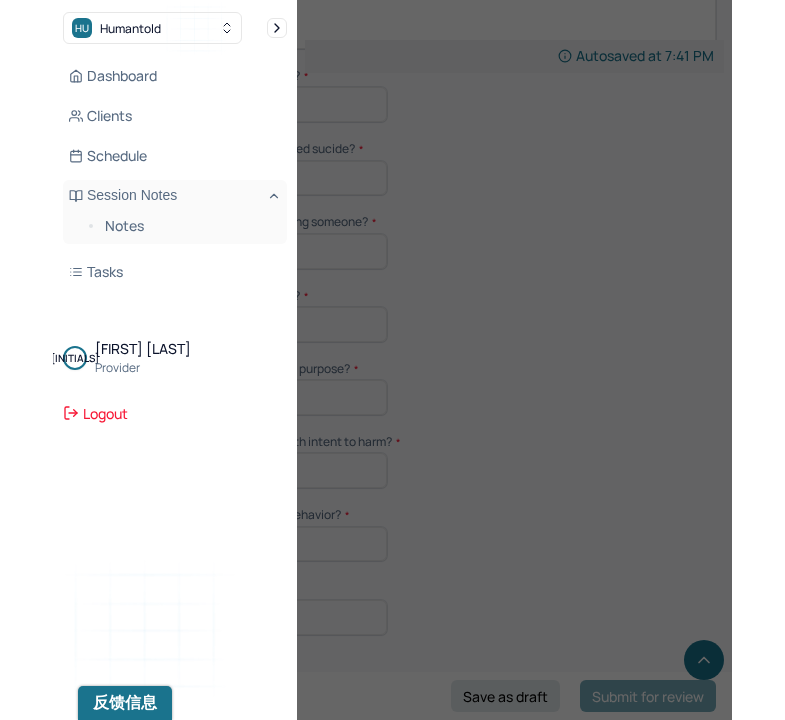 scroll, scrollTop: 5792, scrollLeft: 0, axis: vertical 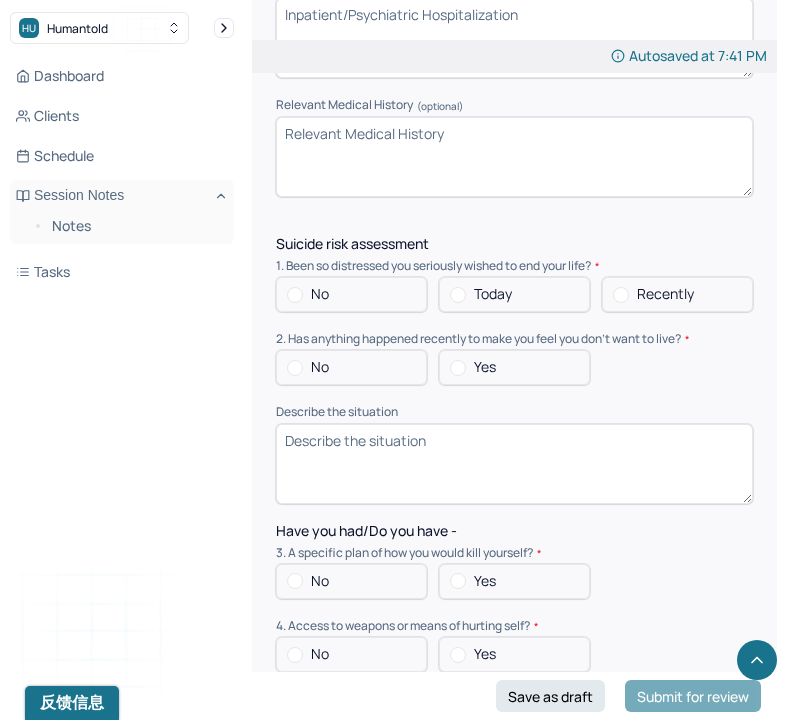 click at bounding box center [295, 295] 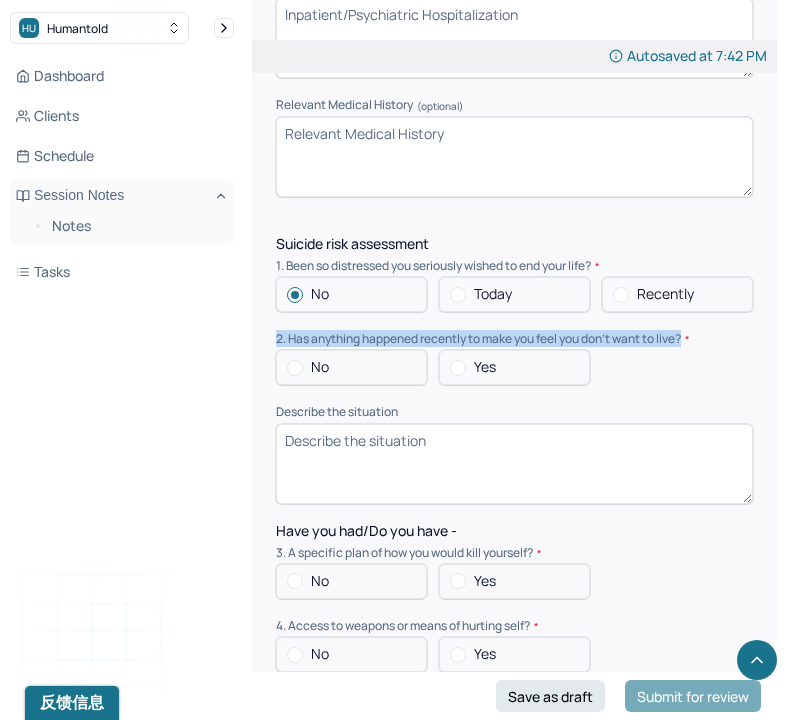 drag, startPoint x: 273, startPoint y: 332, endPoint x: 706, endPoint y: 332, distance: 433 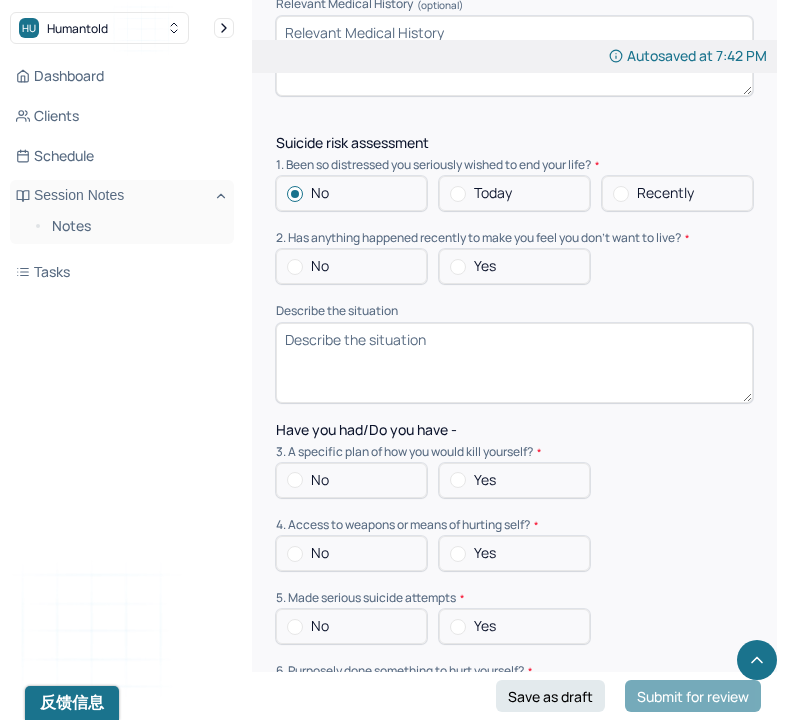 click on "Have you had/Do you have -" at bounding box center (514, 430) 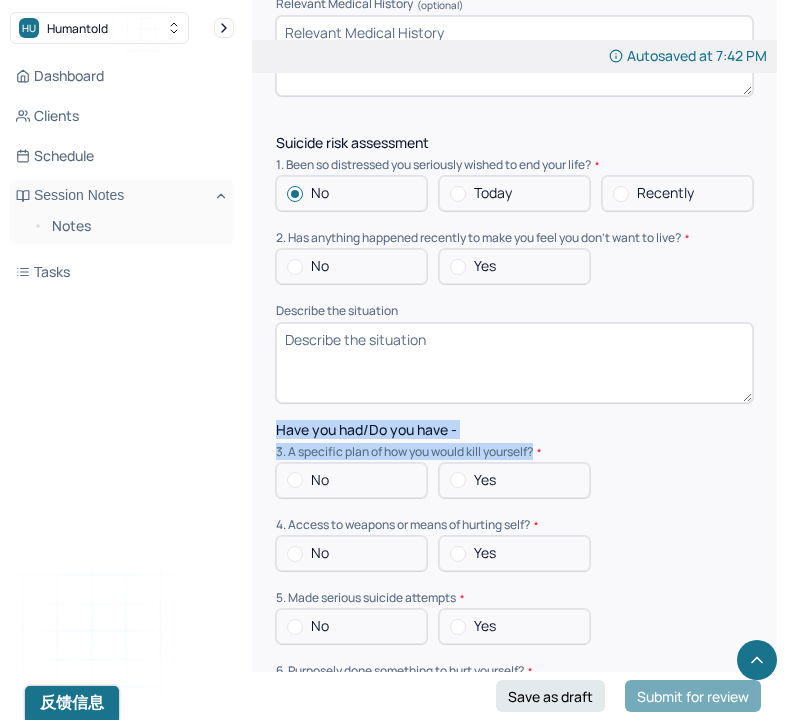 drag, startPoint x: 272, startPoint y: 423, endPoint x: 552, endPoint y: 450, distance: 281.29877 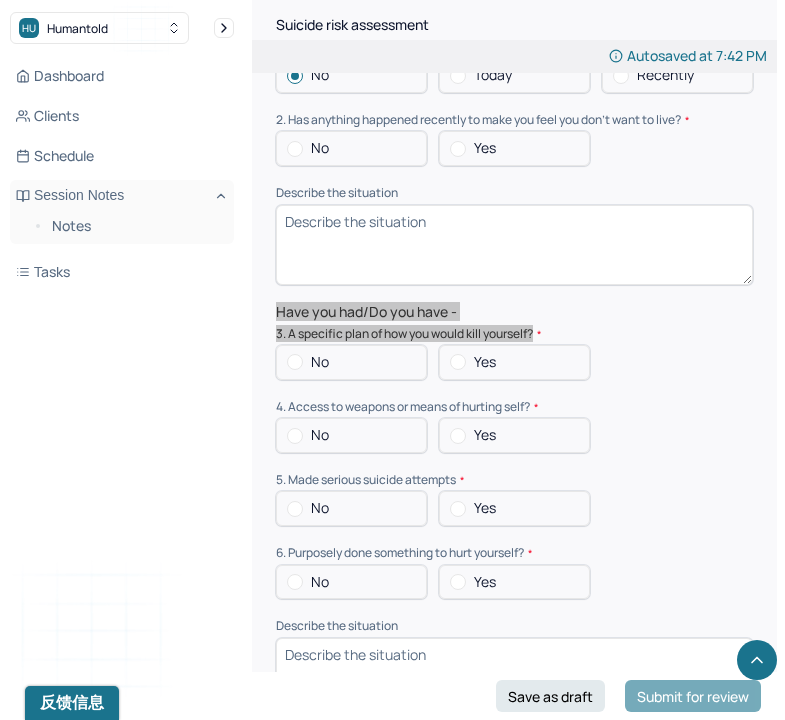 scroll, scrollTop: 6021, scrollLeft: 0, axis: vertical 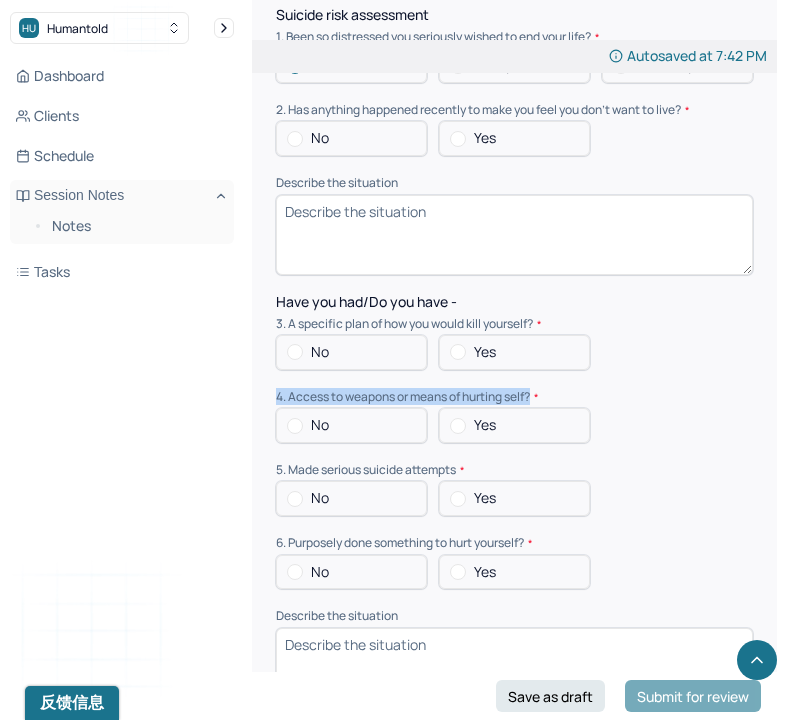 drag, startPoint x: 278, startPoint y: 388, endPoint x: 541, endPoint y: 389, distance: 263.0019 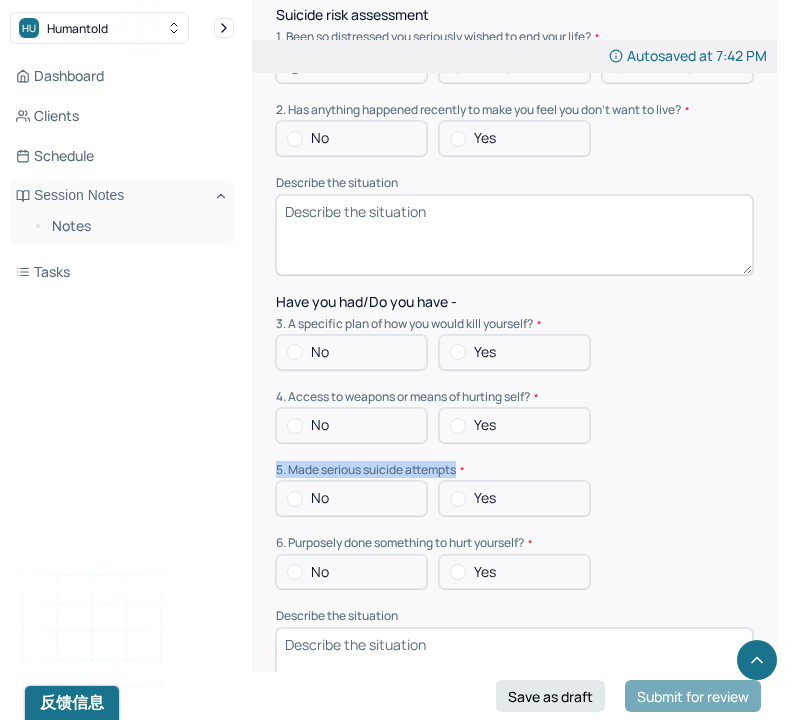 drag, startPoint x: 276, startPoint y: 455, endPoint x: 496, endPoint y: 455, distance: 220 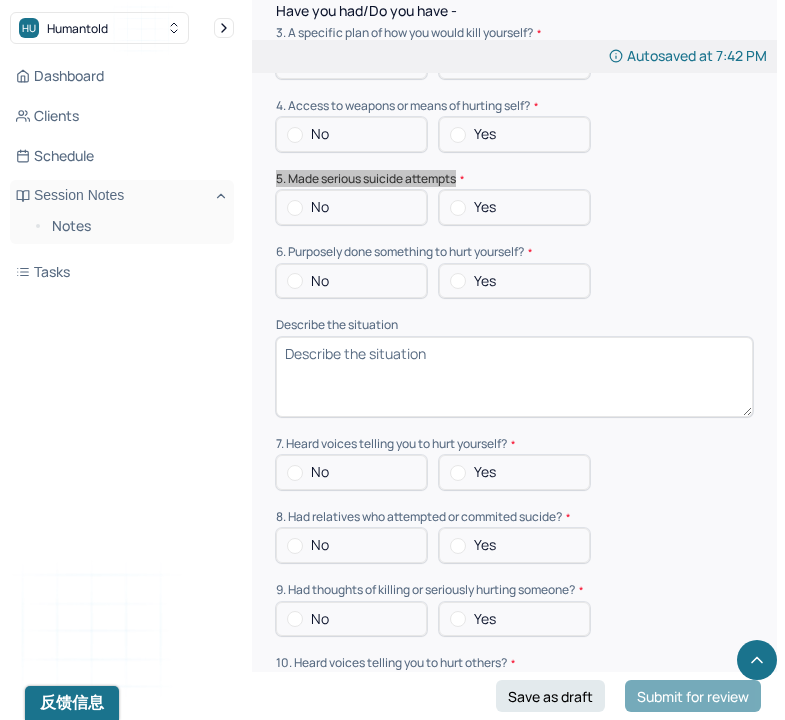 scroll, scrollTop: 6314, scrollLeft: 0, axis: vertical 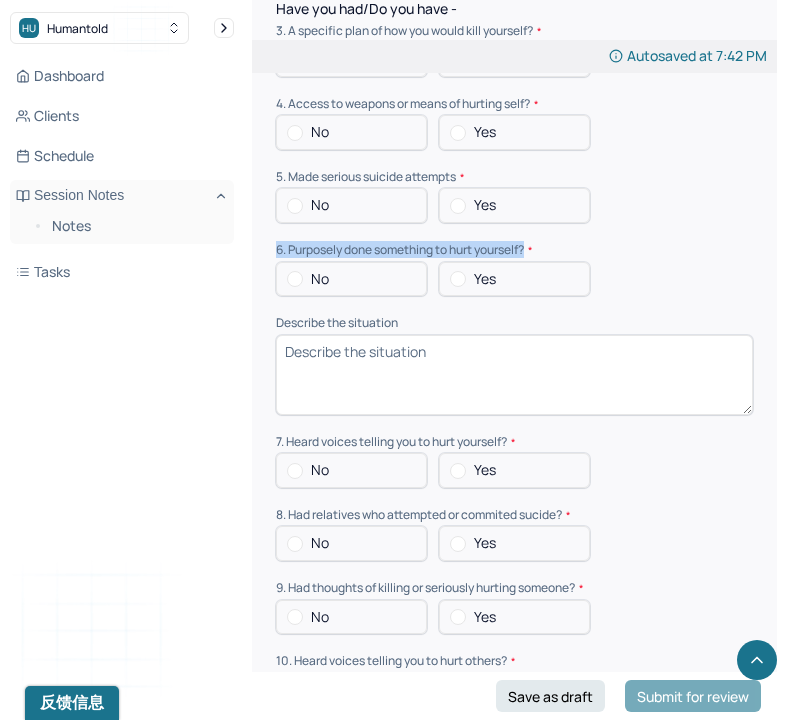 drag, startPoint x: 276, startPoint y: 237, endPoint x: 661, endPoint y: 238, distance: 385.0013 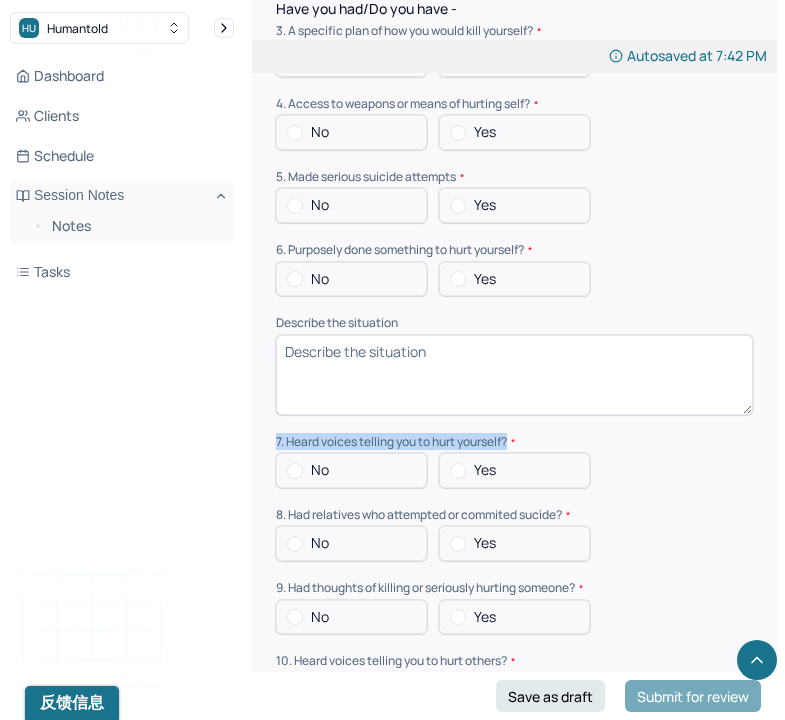 drag, startPoint x: 273, startPoint y: 431, endPoint x: 533, endPoint y: 431, distance: 260 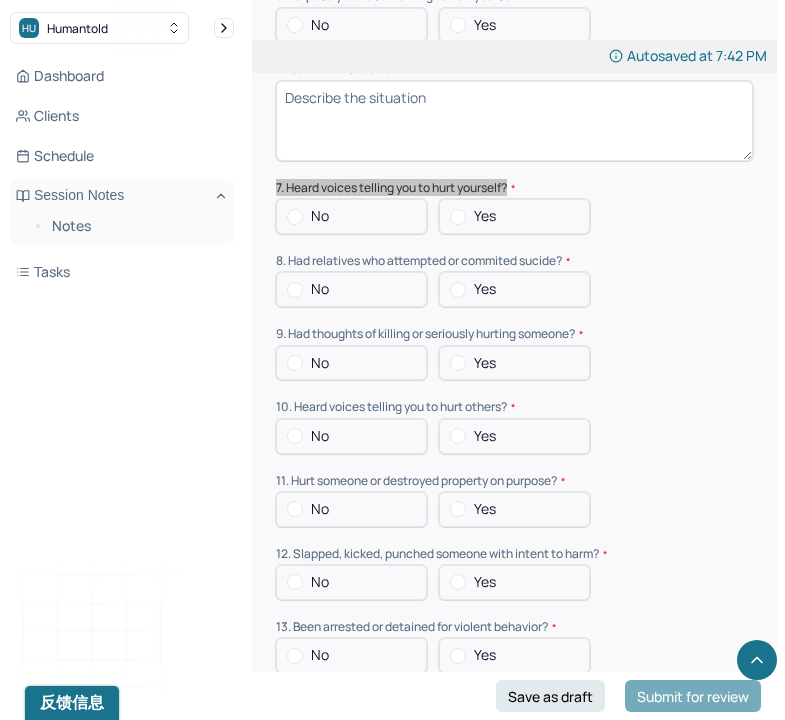 scroll, scrollTop: 6569, scrollLeft: 0, axis: vertical 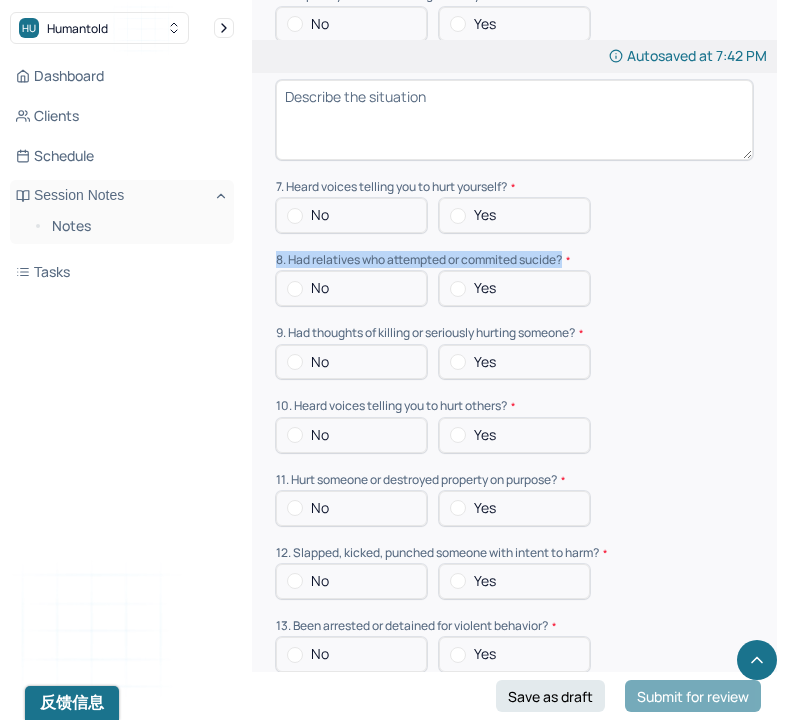 drag, startPoint x: 272, startPoint y: 249, endPoint x: 614, endPoint y: 244, distance: 342.03656 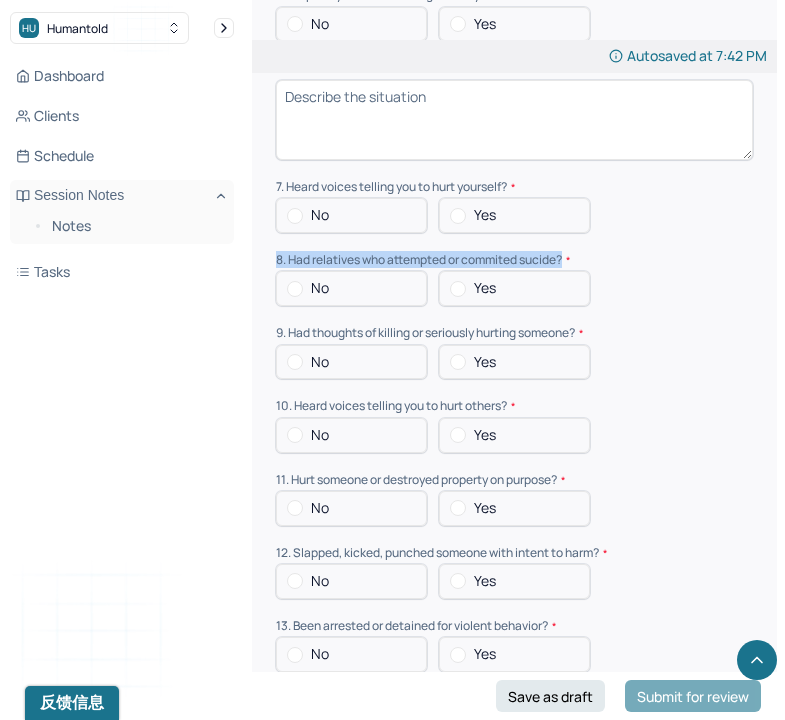 click on "Autosaved at 7:42 PM Appointment Details Client name Adam Brown Date of service 08/07/2025 Time 5:00pm - 6:00pm Duration 1hr Appointment type individual therapy Provider name Yuan Ji Modifier 1 95 Telemedicine Note type Individual intake note Load previous session note Instructions The fields marked with an asterisk ( * ) are required before you can submit your notes. Before you can submit your session notes, they must be signed. You have the option to save your notes as a draft before making a submission. Appointment location * Appointment location Primary diagnosis * Primary diagnosis Secondary diagnosis (optional) Secondary diagnosis Tertiary diagnosis (optional) Tertiary diagnosis Identity Preferred name (optional) Gender * Gender Pronouns (optional) Religion (optional) Religion Education (optional) Education Race (optional) Race Ethnicity (optional) Sexual orientation (optional) Sexual orientation Current employment (optional) Current employment details (optional) Relationship status (optional) Symptoms" at bounding box center (514, -1254) 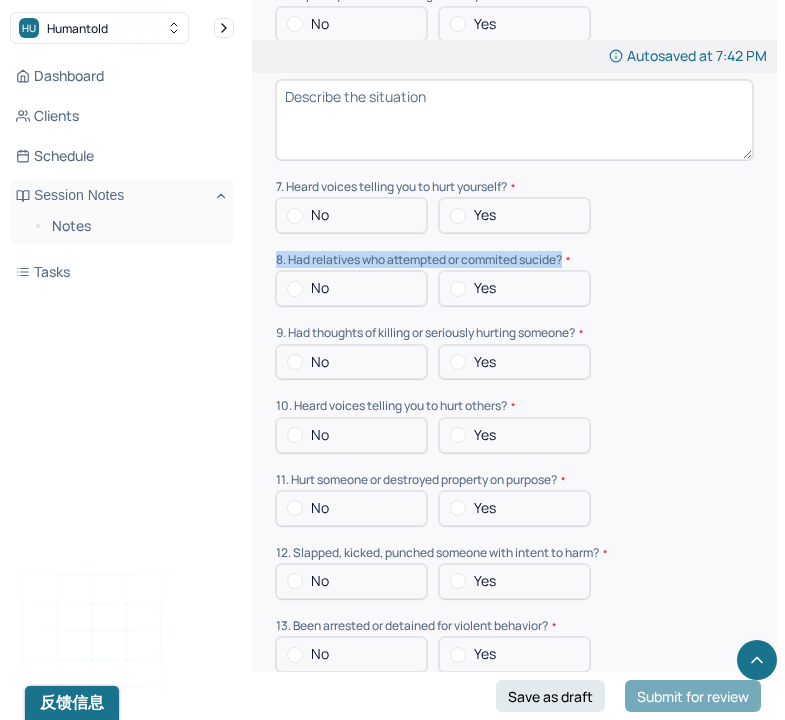 copy on "8. Had relatives who attempted or commited sucide?" 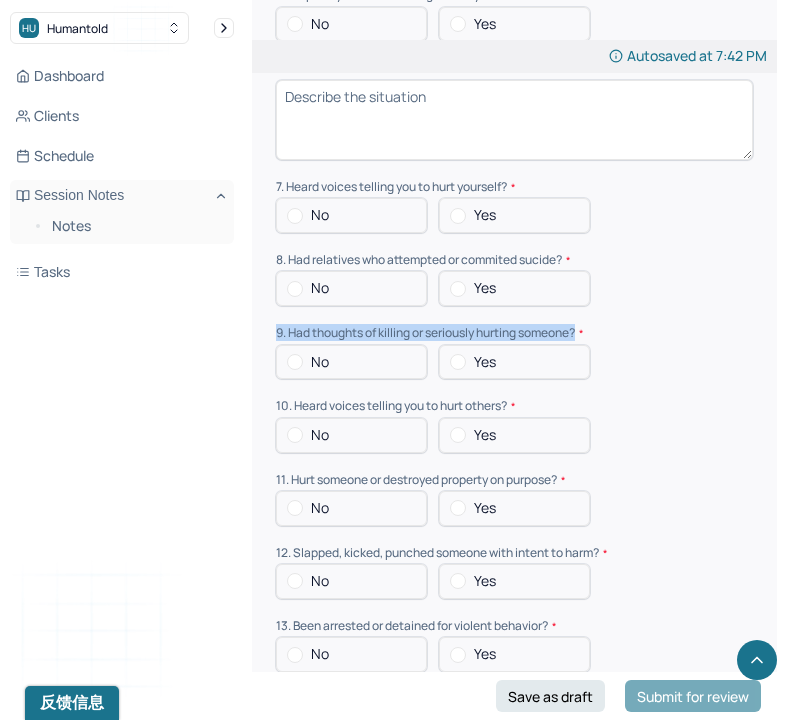 drag, startPoint x: 270, startPoint y: 321, endPoint x: 633, endPoint y: 321, distance: 363 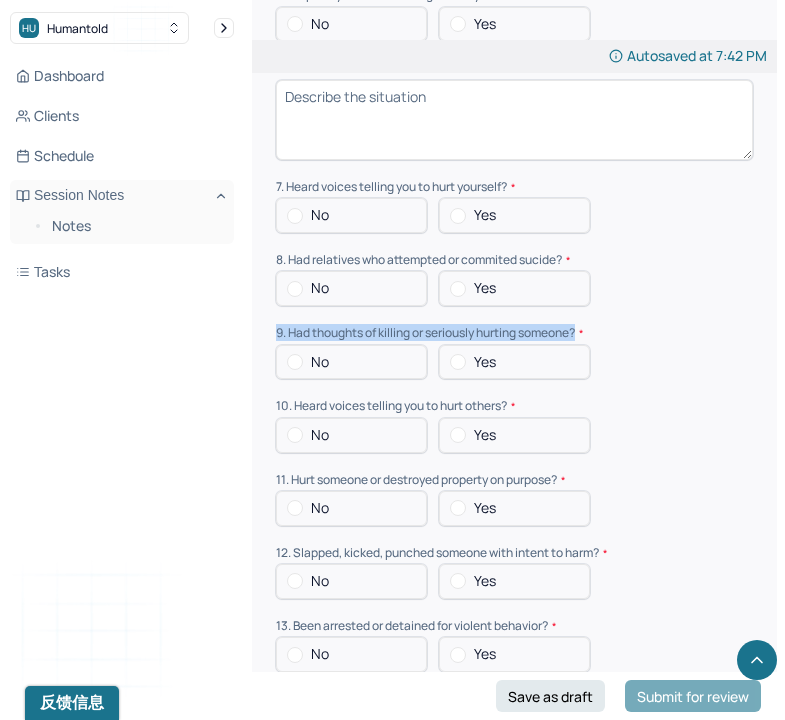click on "Autosaved at 7:42 PM Appointment Details Client name Adam Brown Date of service 08/07/2025 Time 5:00pm - 6:00pm Duration 1hr Appointment type individual therapy Provider name Yuan Ji Modifier 1 95 Telemedicine Note type Individual intake note Load previous session note Instructions The fields marked with an asterisk ( * ) are required before you can submit your notes. Before you can submit your session notes, they must be signed. You have the option to save your notes as a draft before making a submission. Appointment location * Appointment location Primary diagnosis * Primary diagnosis Secondary diagnosis (optional) Secondary diagnosis Tertiary diagnosis (optional) Tertiary diagnosis Identity Preferred name (optional) Gender * Gender Pronouns (optional) Religion (optional) Religion Education (optional) Education Race (optional) Race Ethnicity (optional) Sexual orientation (optional) Sexual orientation Current employment (optional) Current employment details (optional) Relationship status (optional) Symptoms" at bounding box center [514, -1254] 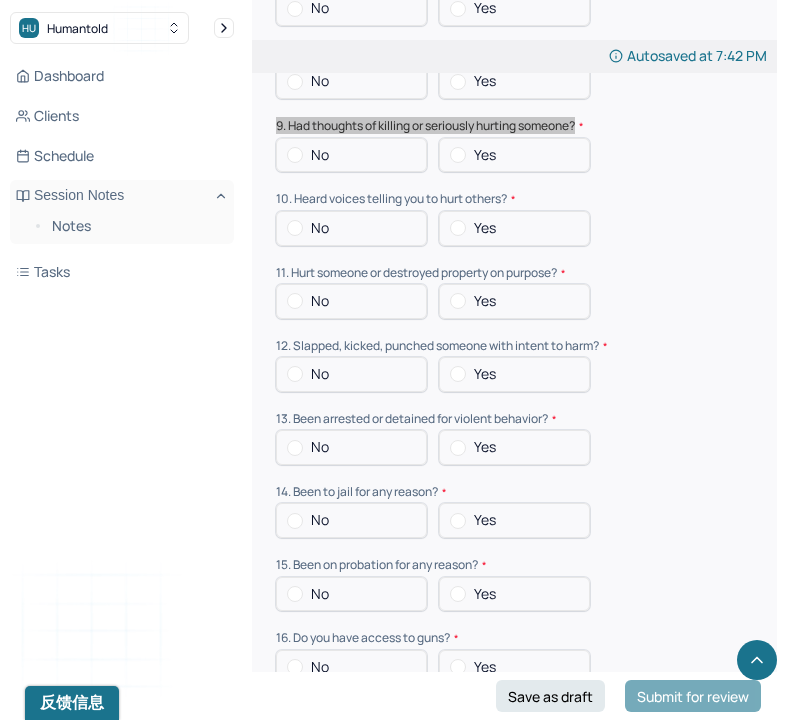 scroll, scrollTop: 6749, scrollLeft: 0, axis: vertical 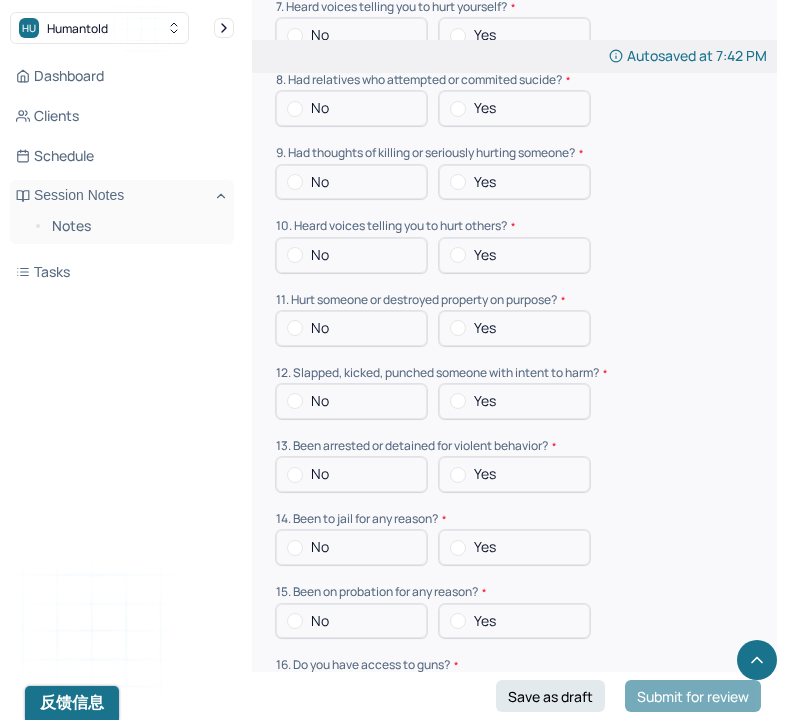drag, startPoint x: 274, startPoint y: 210, endPoint x: 543, endPoint y: 202, distance: 269.11893 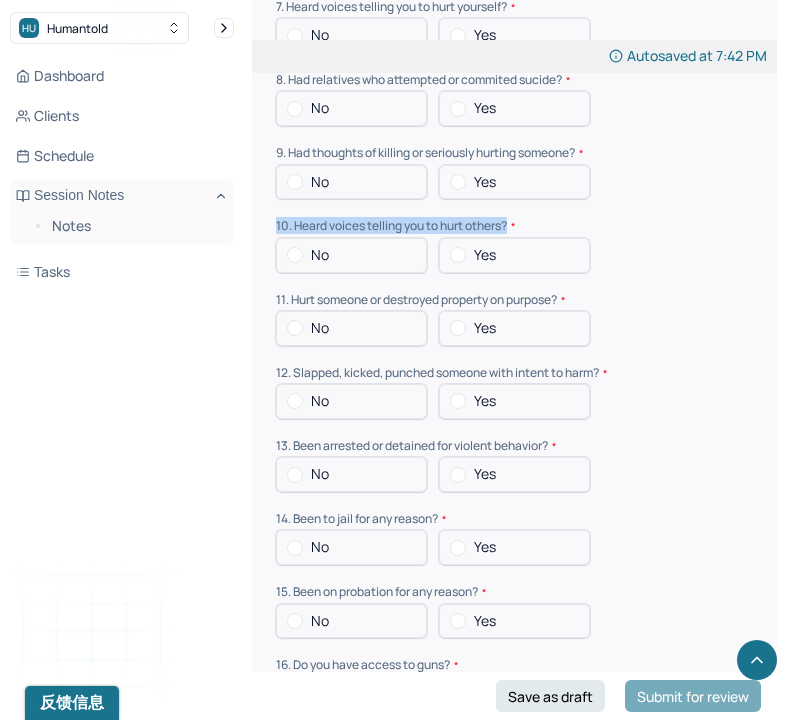 drag, startPoint x: 276, startPoint y: 206, endPoint x: 513, endPoint y: 211, distance: 237.05273 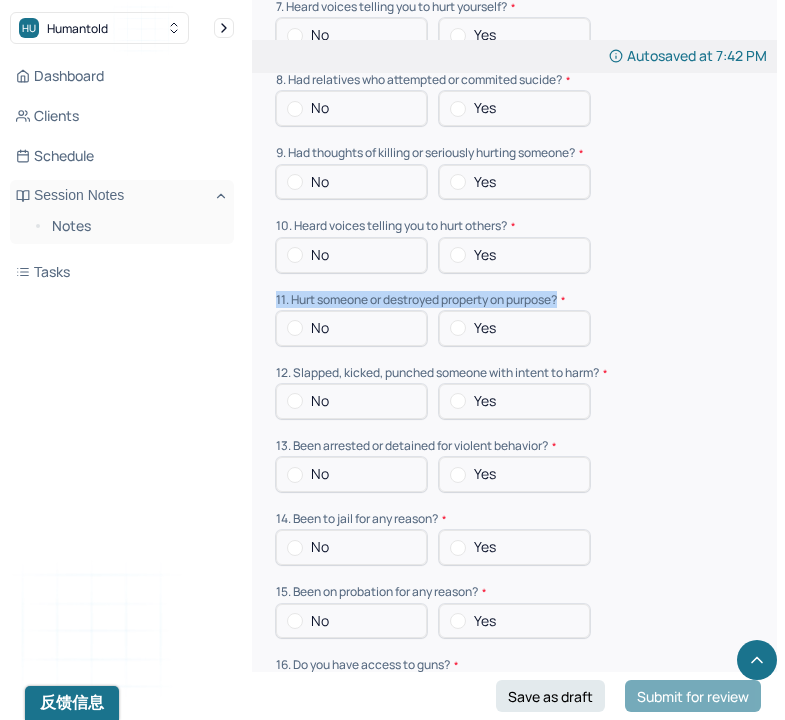 drag, startPoint x: 275, startPoint y: 288, endPoint x: 583, endPoint y: 288, distance: 308 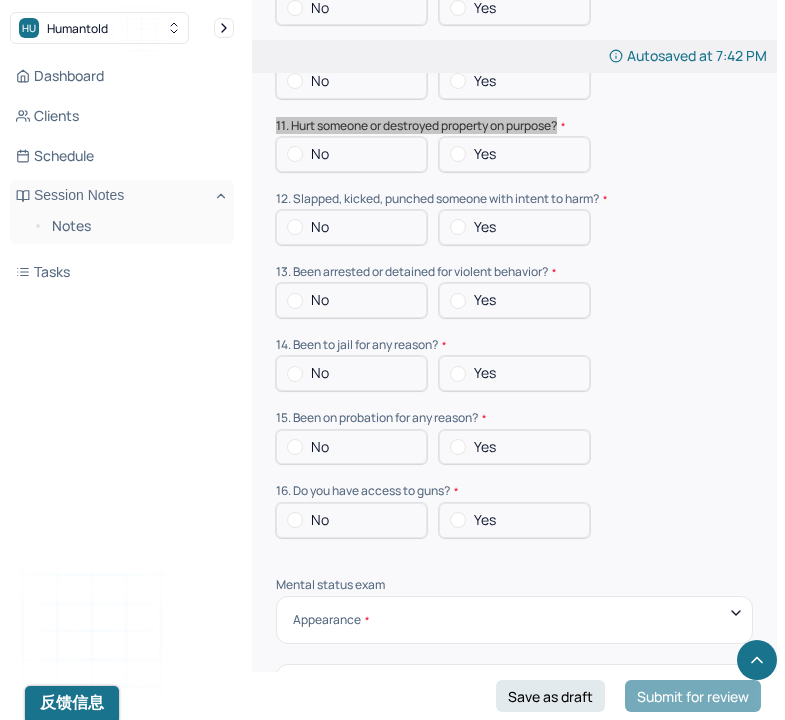 scroll, scrollTop: 6965, scrollLeft: 0, axis: vertical 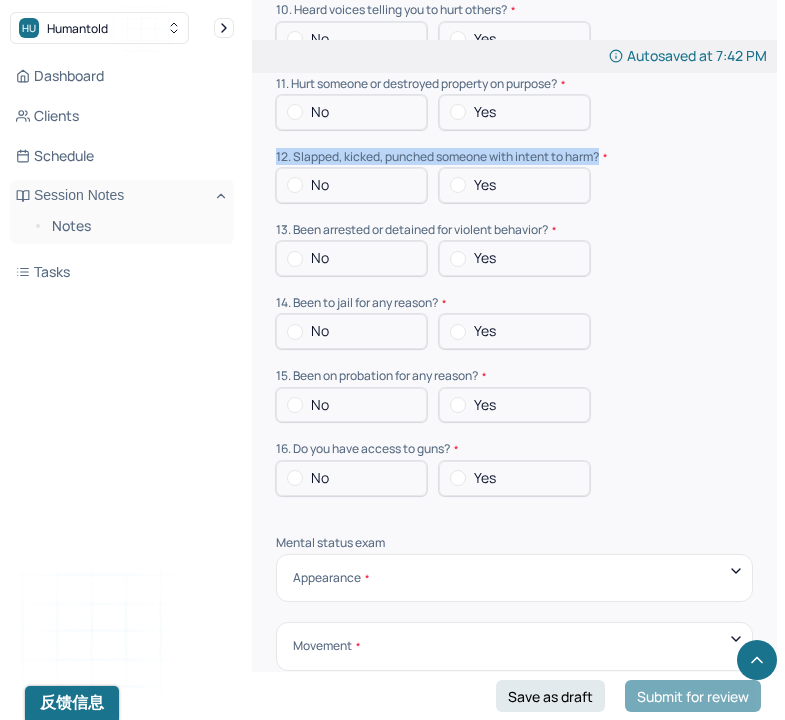 drag, startPoint x: 276, startPoint y: 140, endPoint x: 627, endPoint y: 136, distance: 351.0228 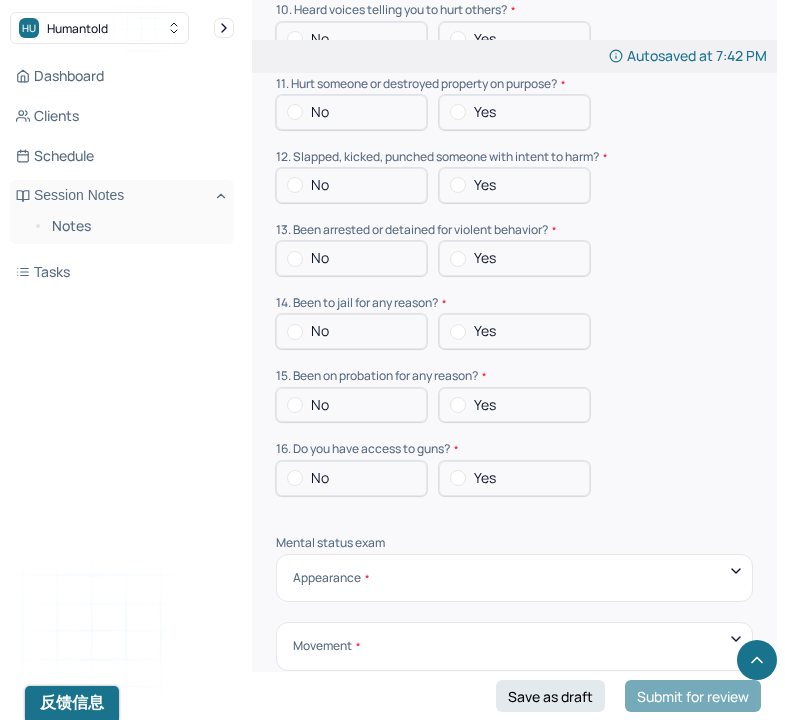 click on "[AGE]. Been arrested or detained for violent behavior?" at bounding box center (514, 230) 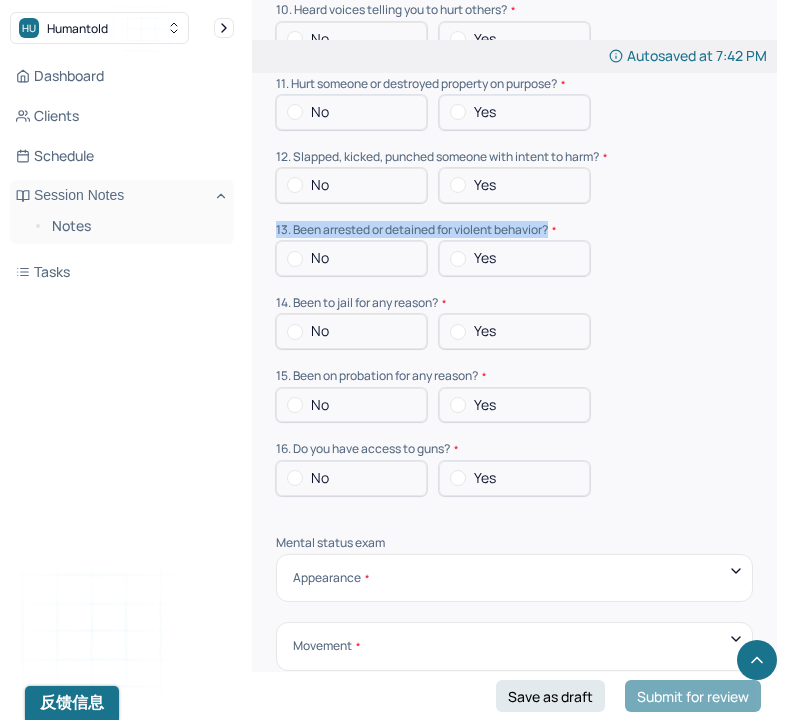 drag, startPoint x: 275, startPoint y: 210, endPoint x: 592, endPoint y: 209, distance: 317.0016 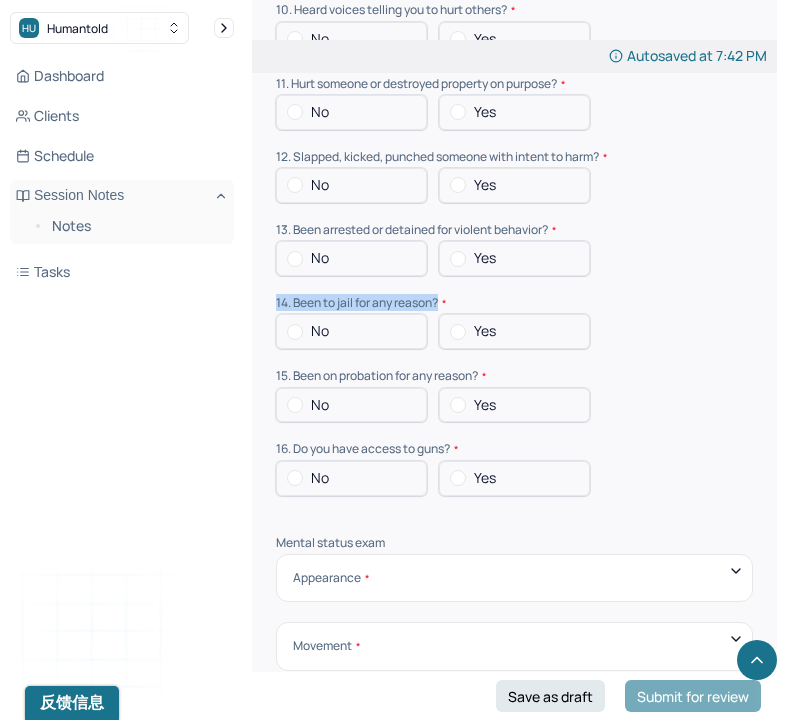 drag, startPoint x: 270, startPoint y: 284, endPoint x: 536, endPoint y: 284, distance: 266 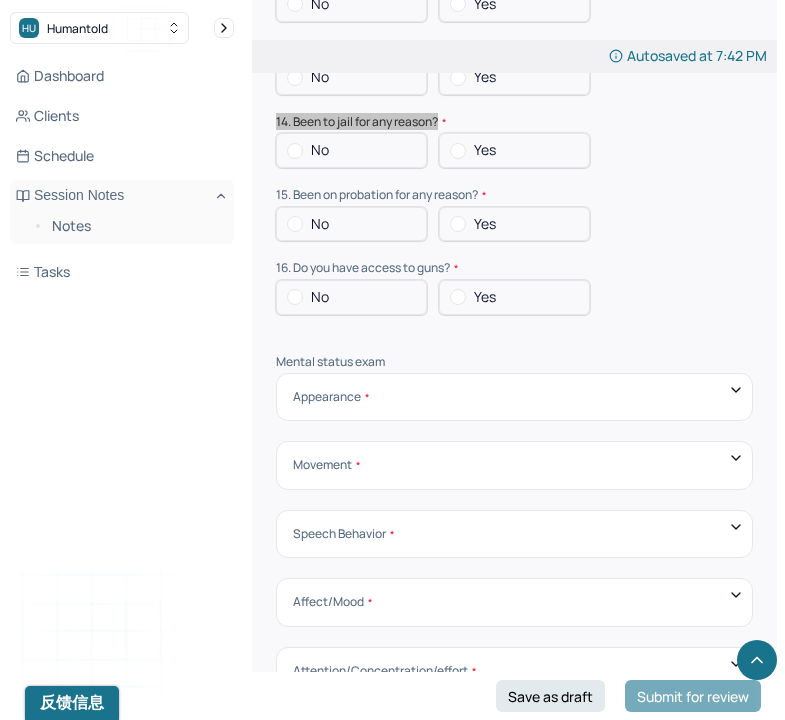 scroll, scrollTop: 7178, scrollLeft: 0, axis: vertical 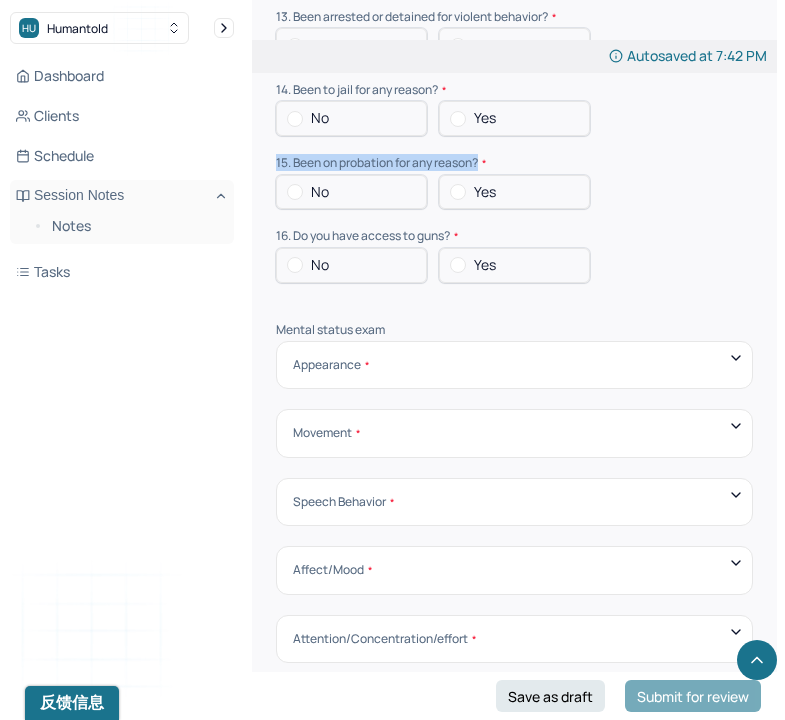drag, startPoint x: 276, startPoint y: 146, endPoint x: 592, endPoint y: 146, distance: 316 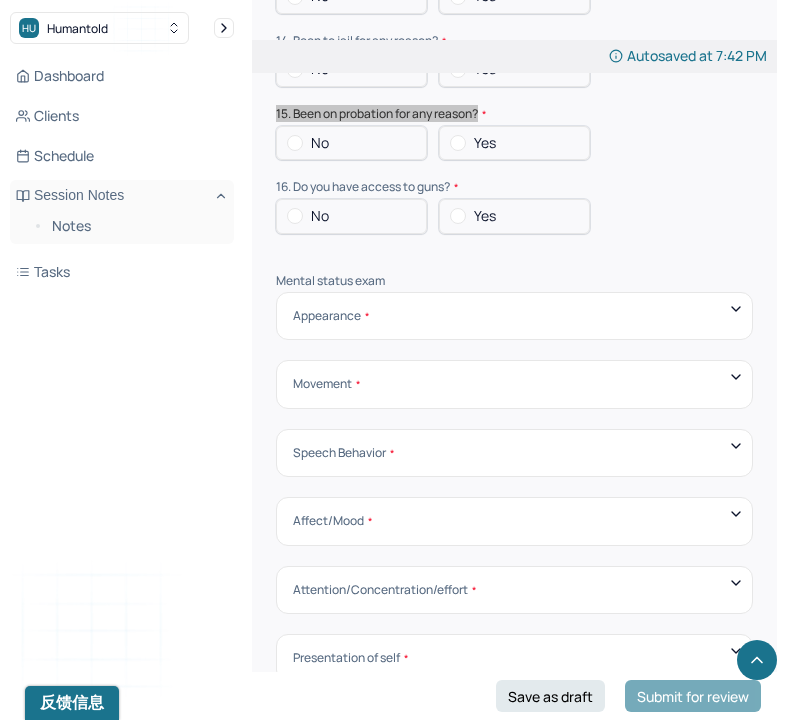 scroll, scrollTop: 7198, scrollLeft: 0, axis: vertical 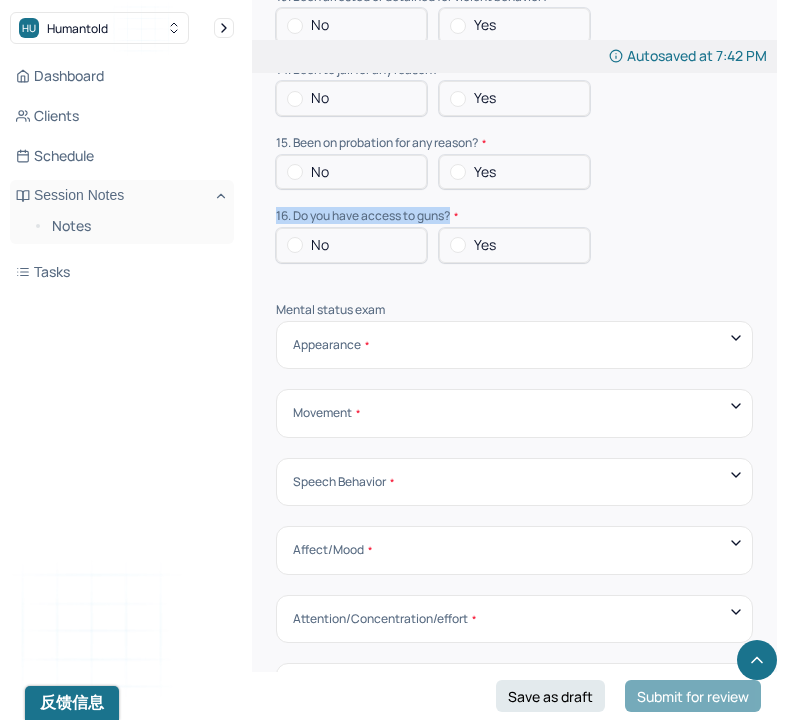drag, startPoint x: 274, startPoint y: 196, endPoint x: 526, endPoint y: 195, distance: 252.00198 